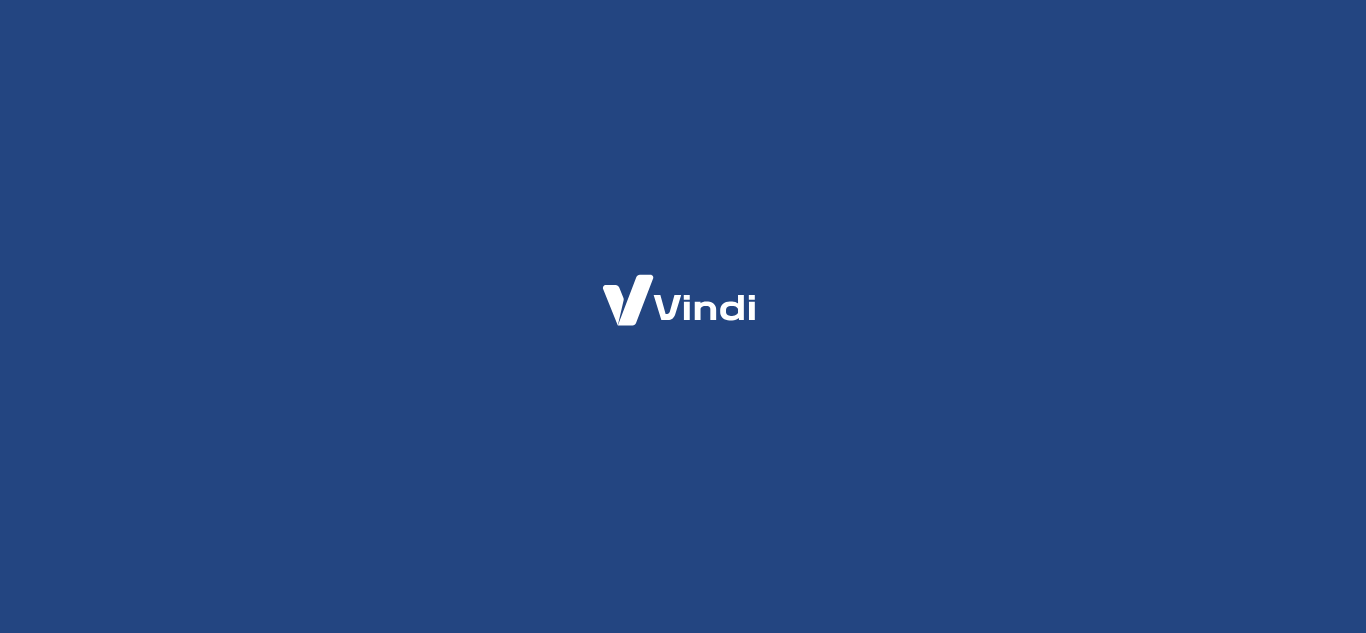 scroll, scrollTop: 0, scrollLeft: 0, axis: both 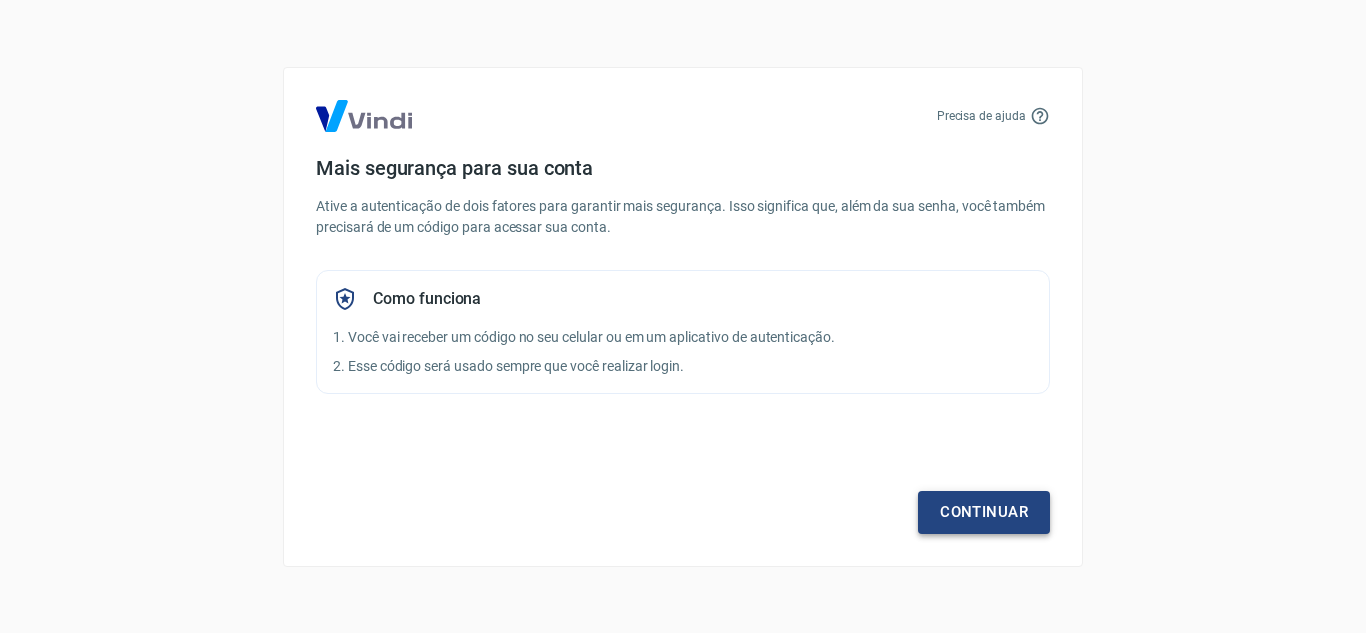 click on "Continuar" at bounding box center [984, 512] 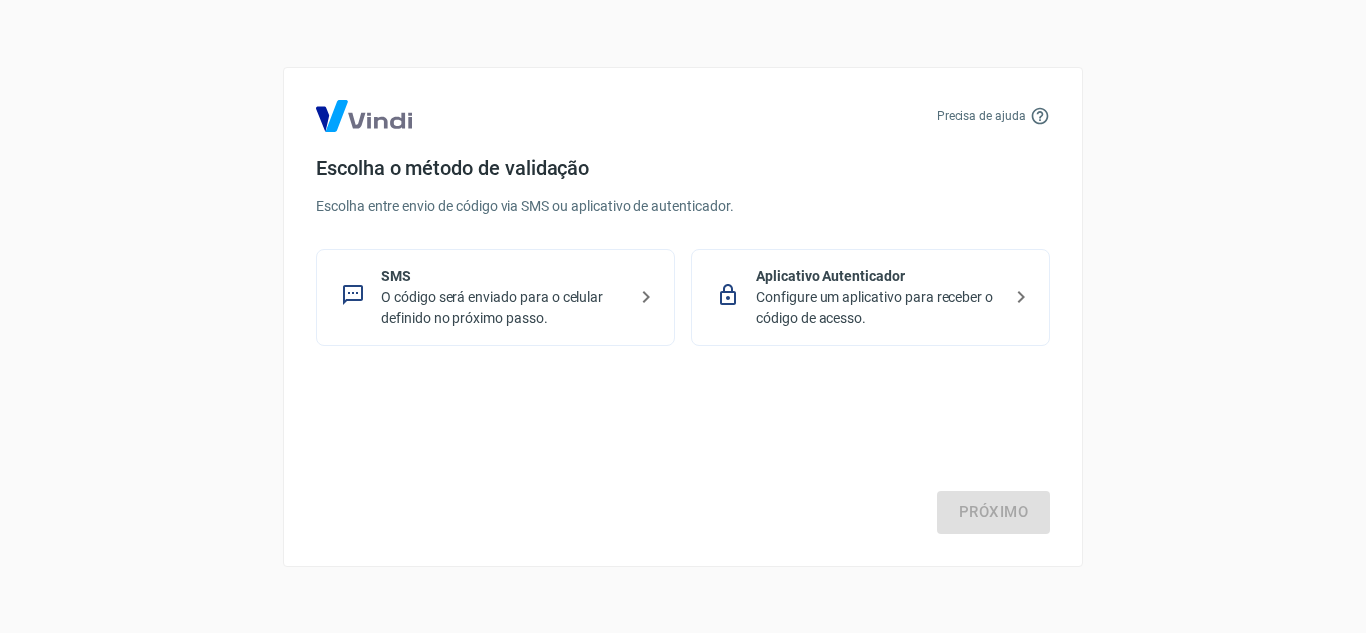 click on "O código será enviado para o celular definido no próximo passo." at bounding box center [503, 308] 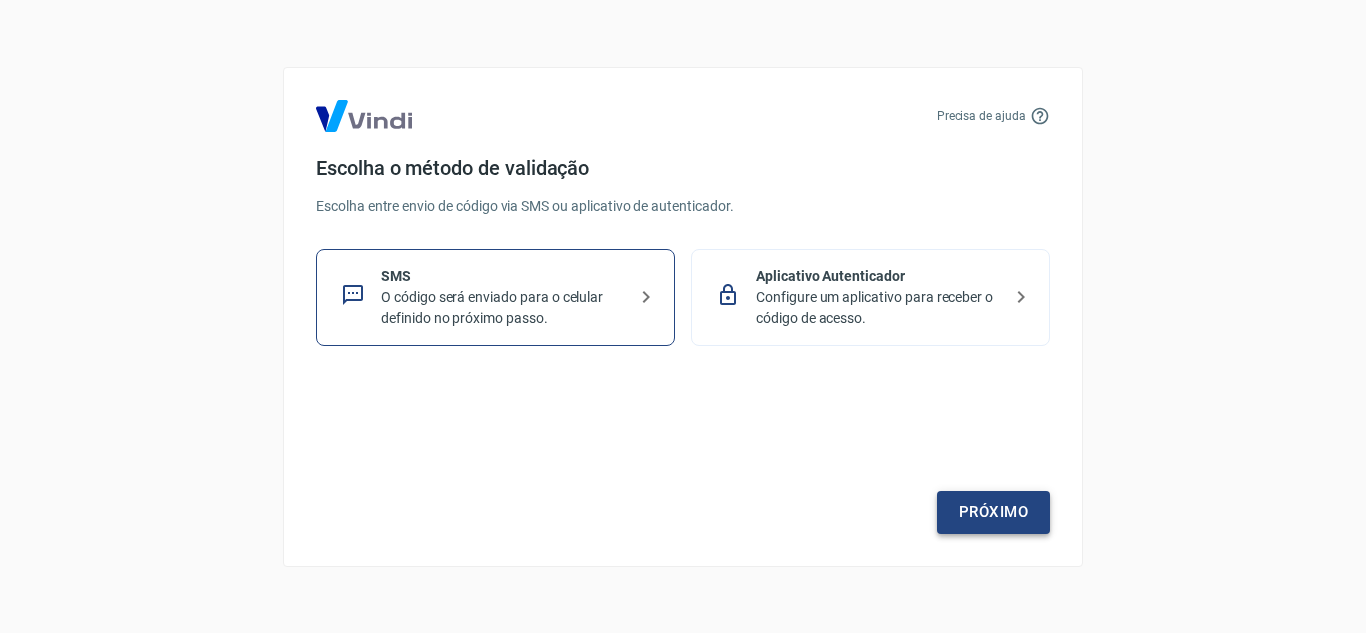 click on "Próximo" at bounding box center [993, 512] 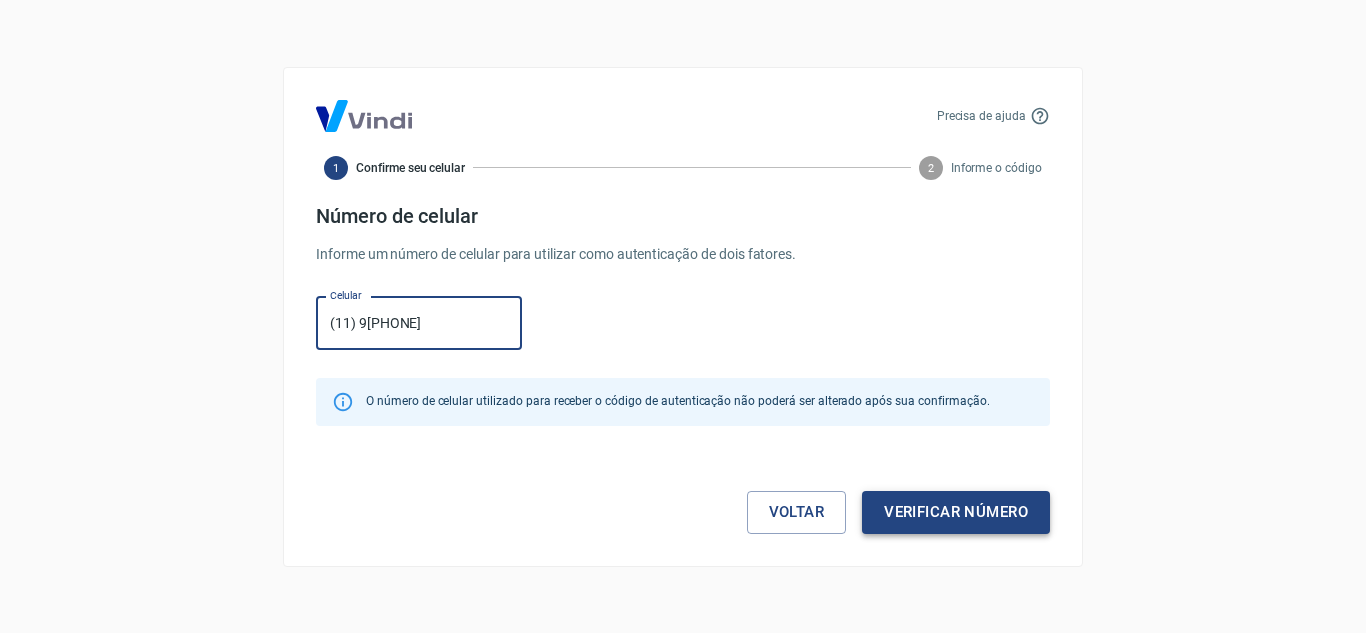type on "(11) 9[PHONE]" 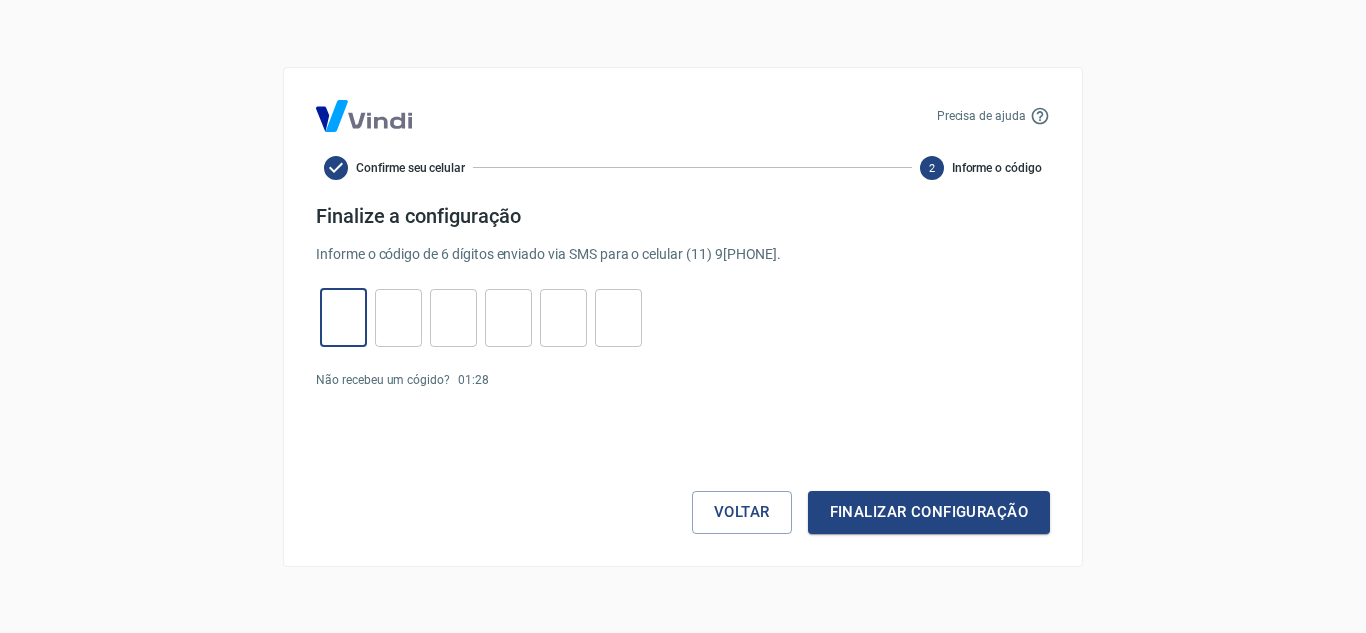 click at bounding box center [343, 317] 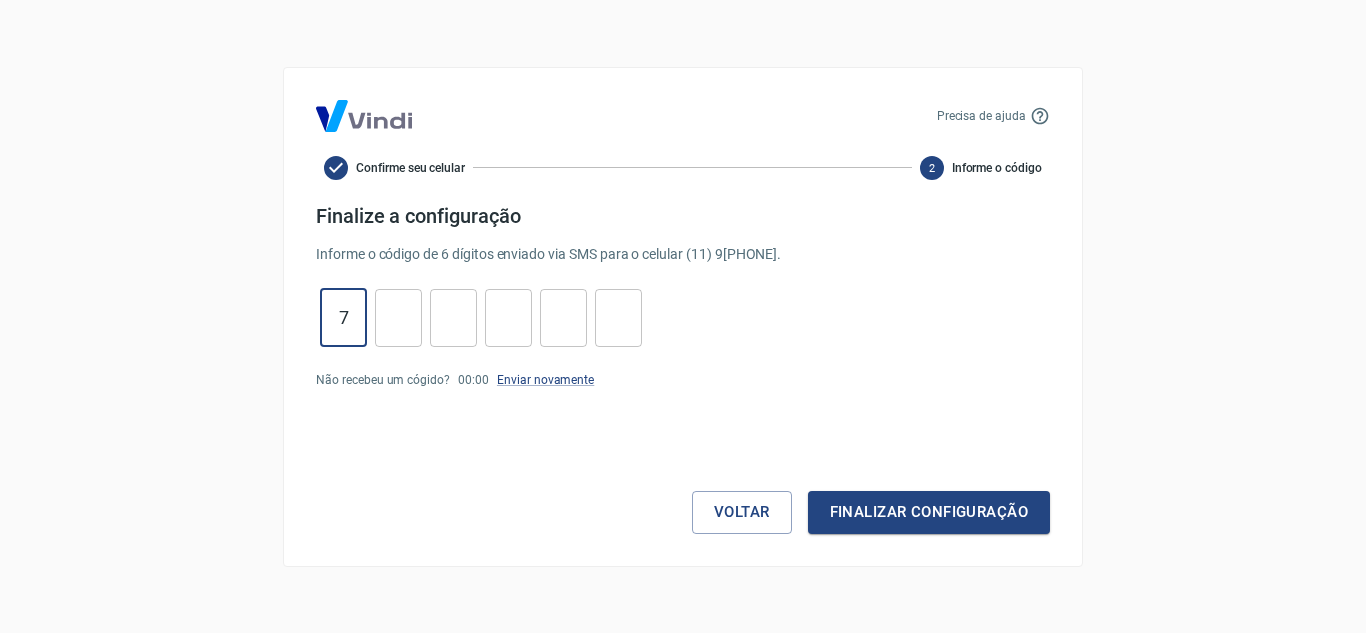type on "7" 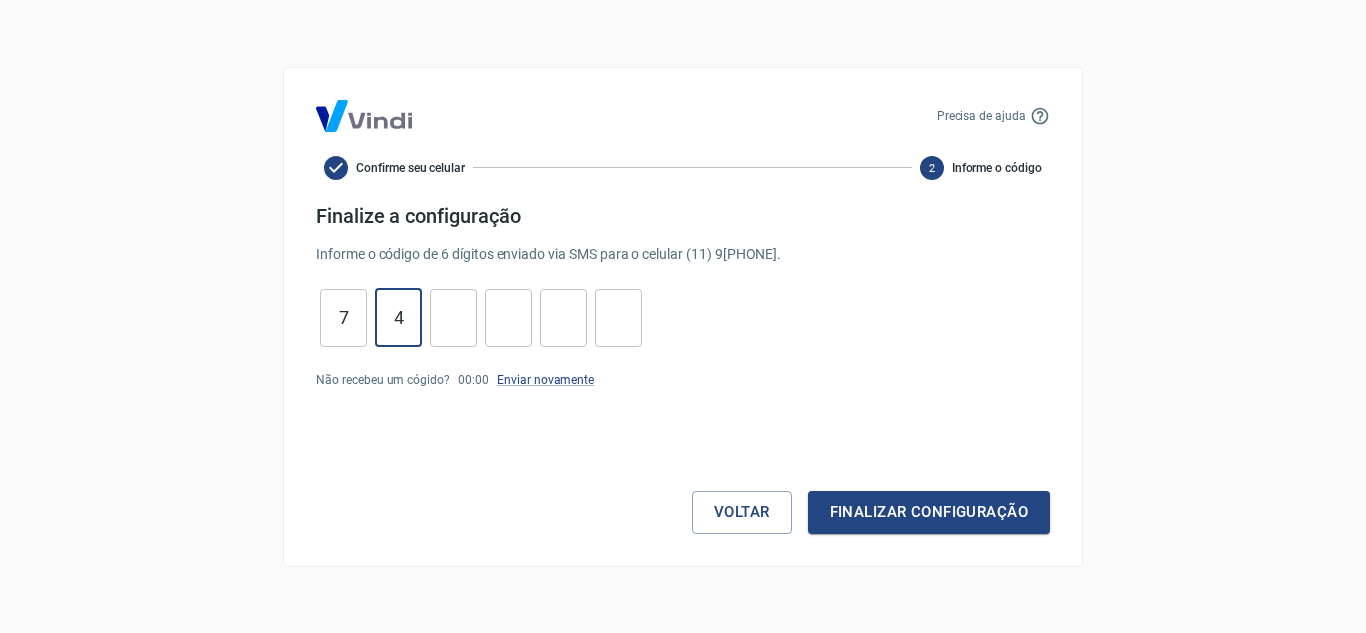 type on "4" 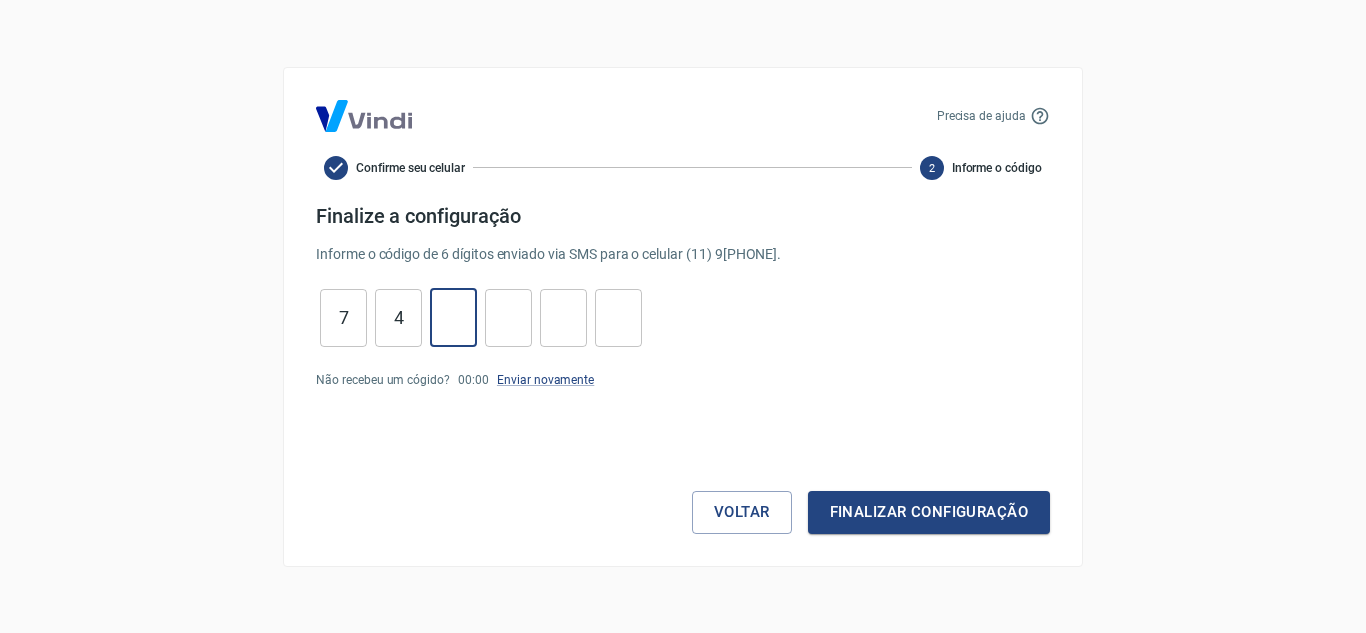 type on "0" 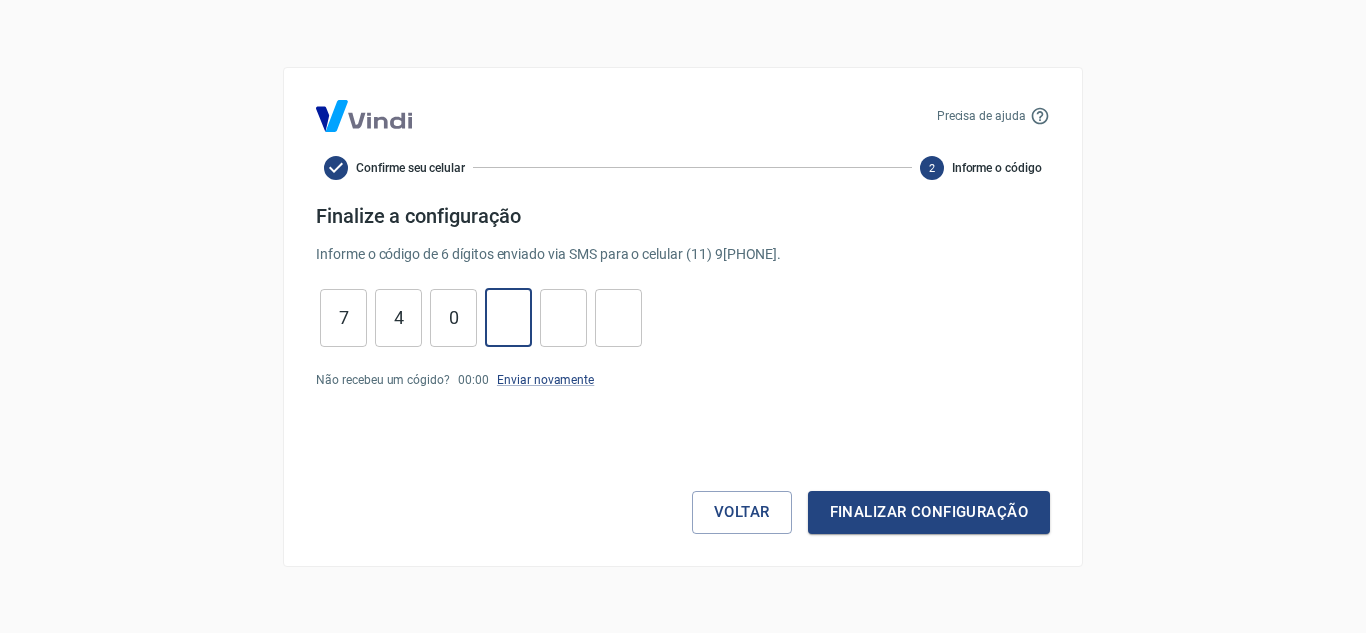 type on "3" 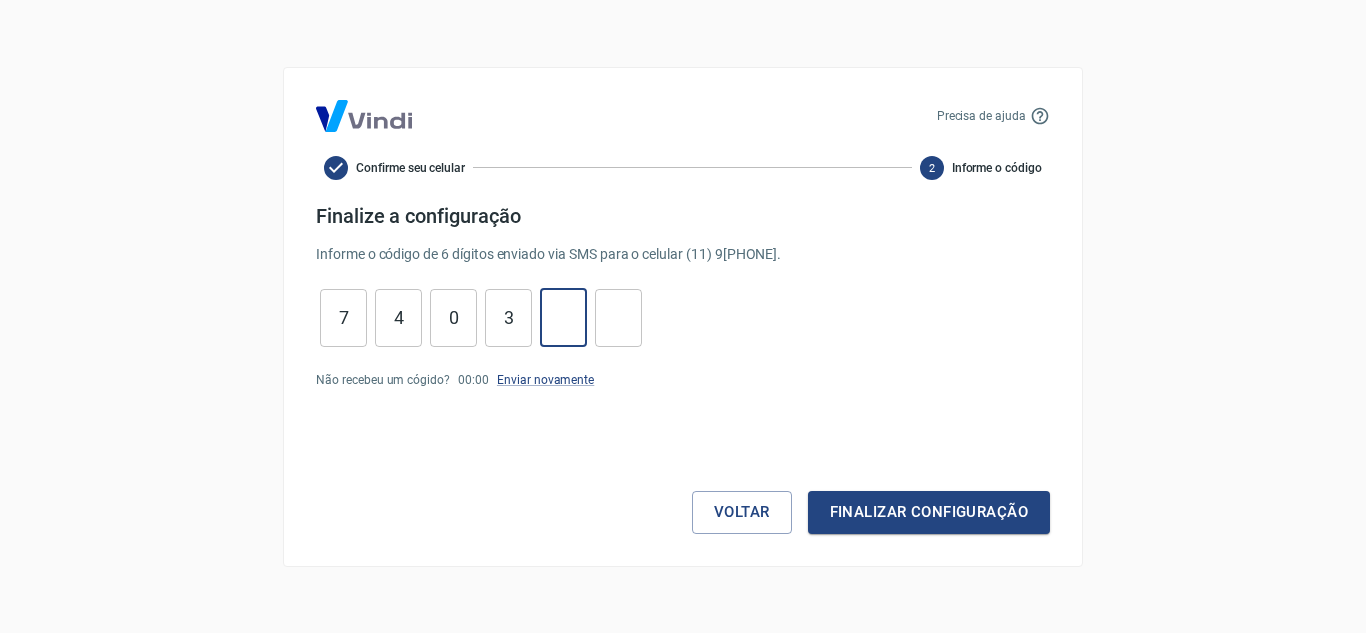 type on "9" 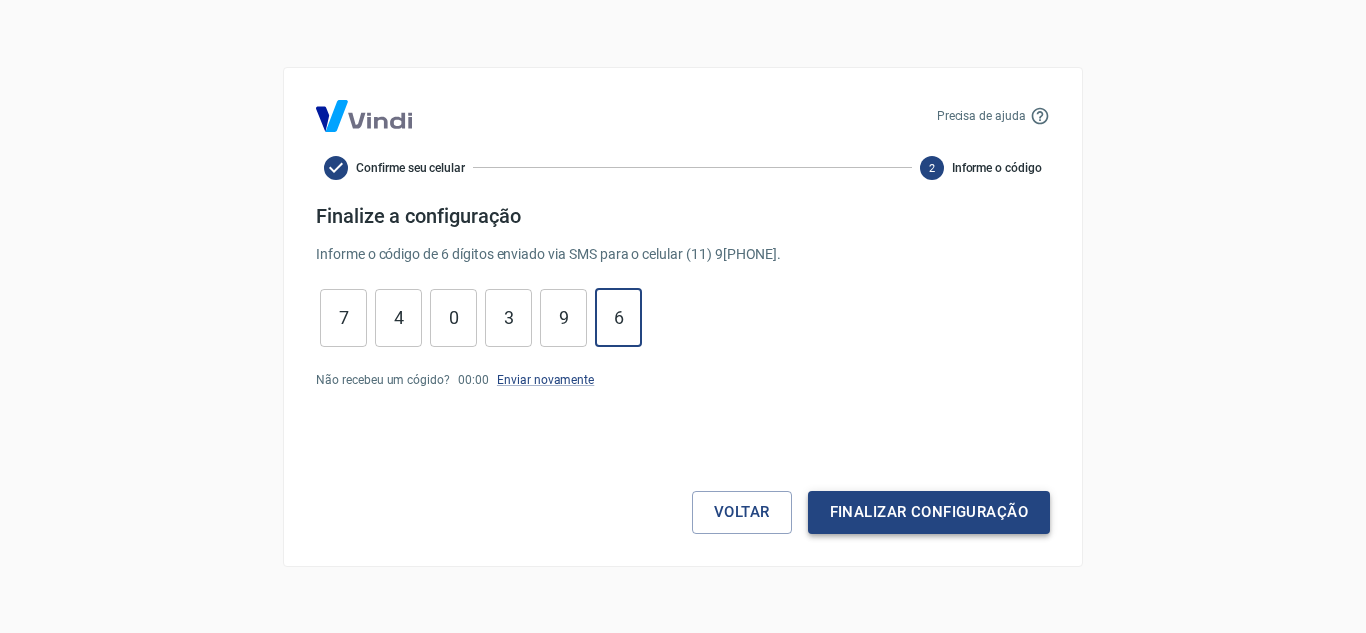 click on "Finalizar configuração" at bounding box center [929, 512] 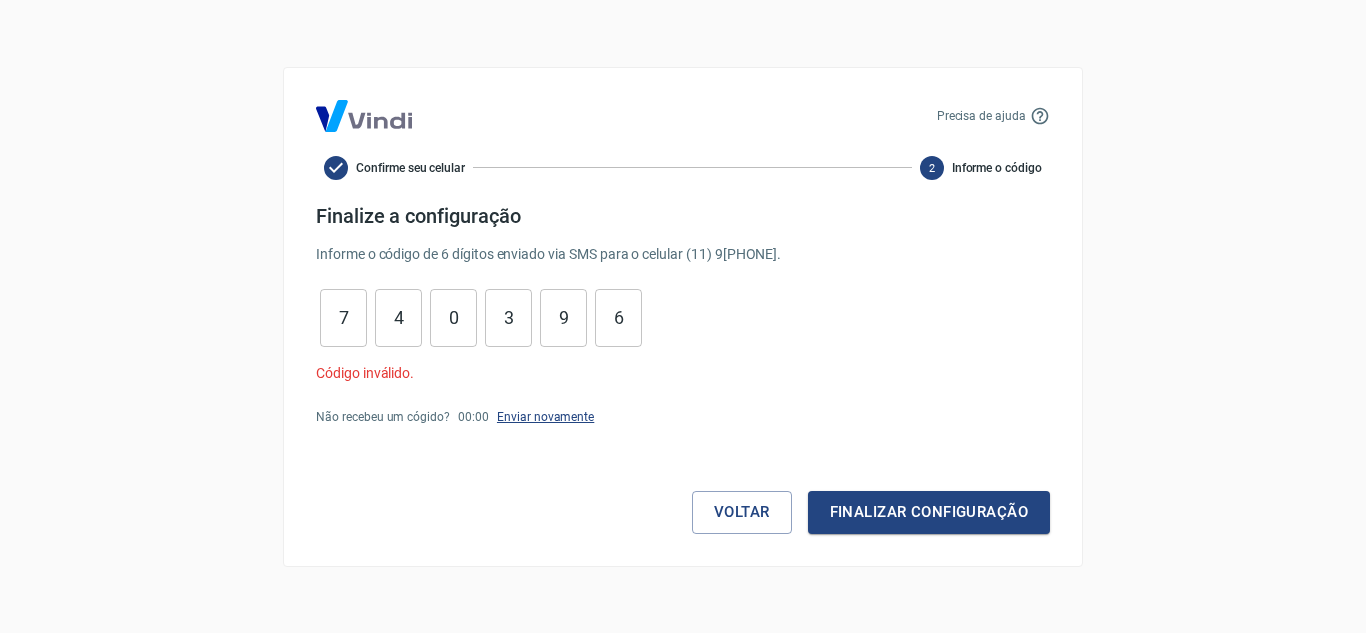 click on "Enviar novamente" at bounding box center [545, 417] 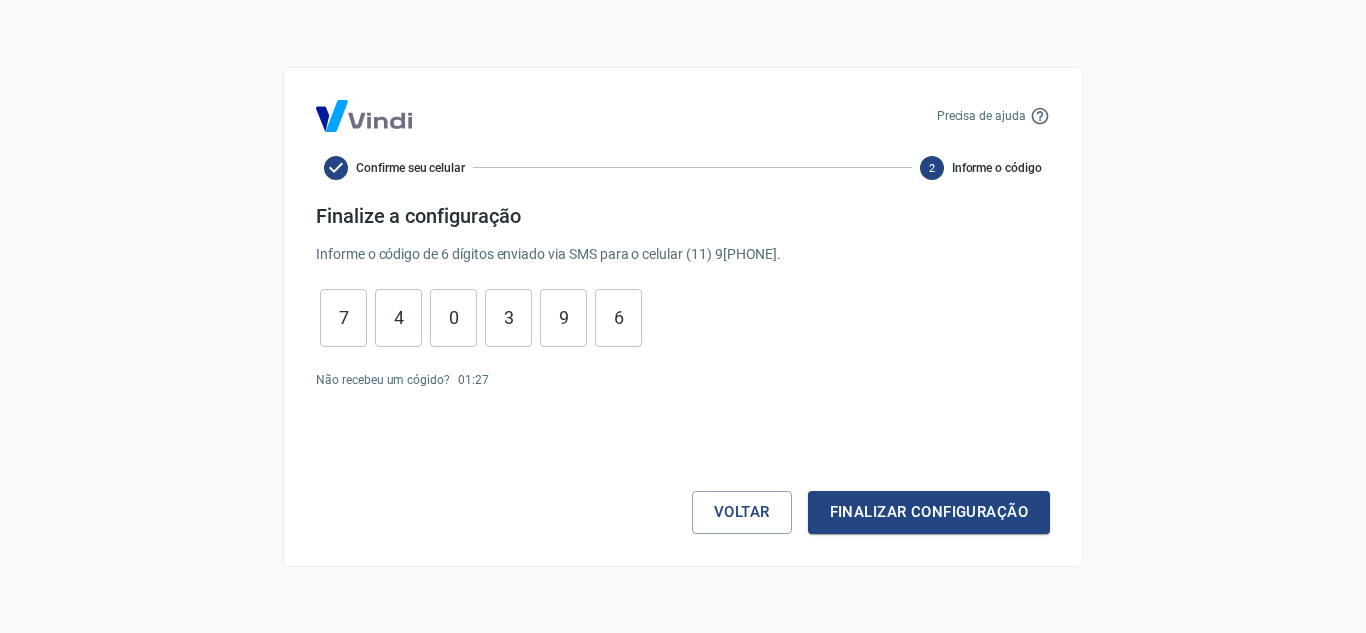 click on "6" at bounding box center (618, 317) 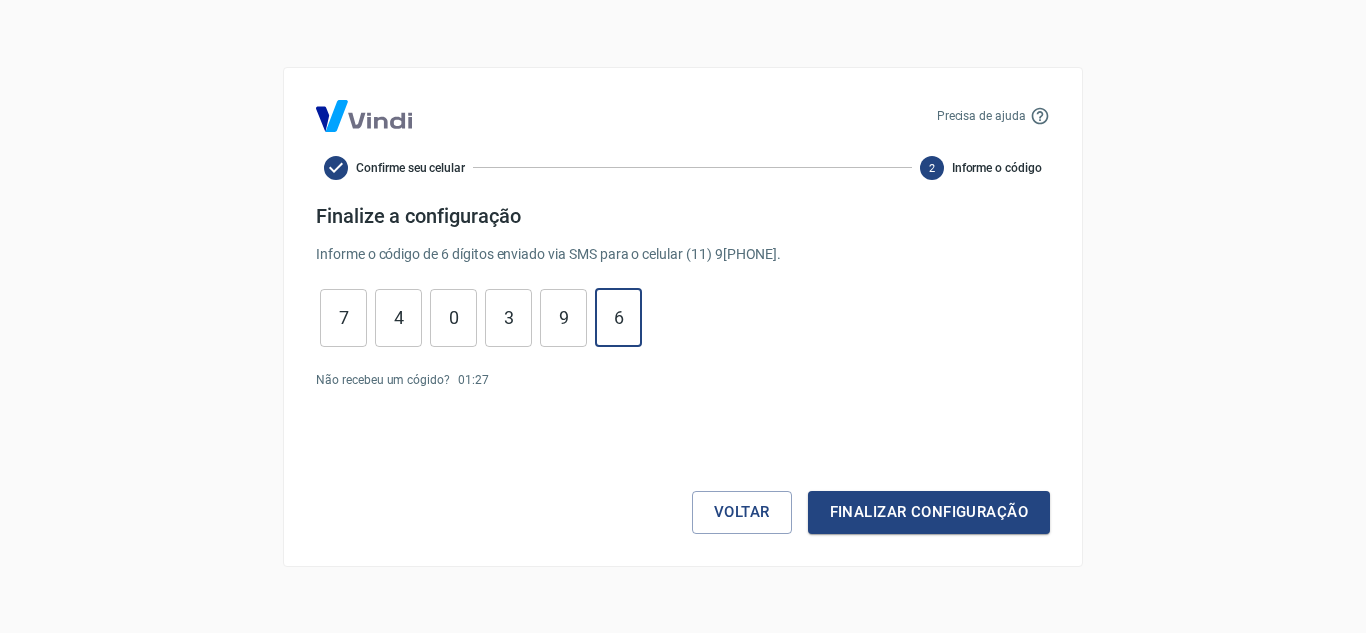 type on "6" 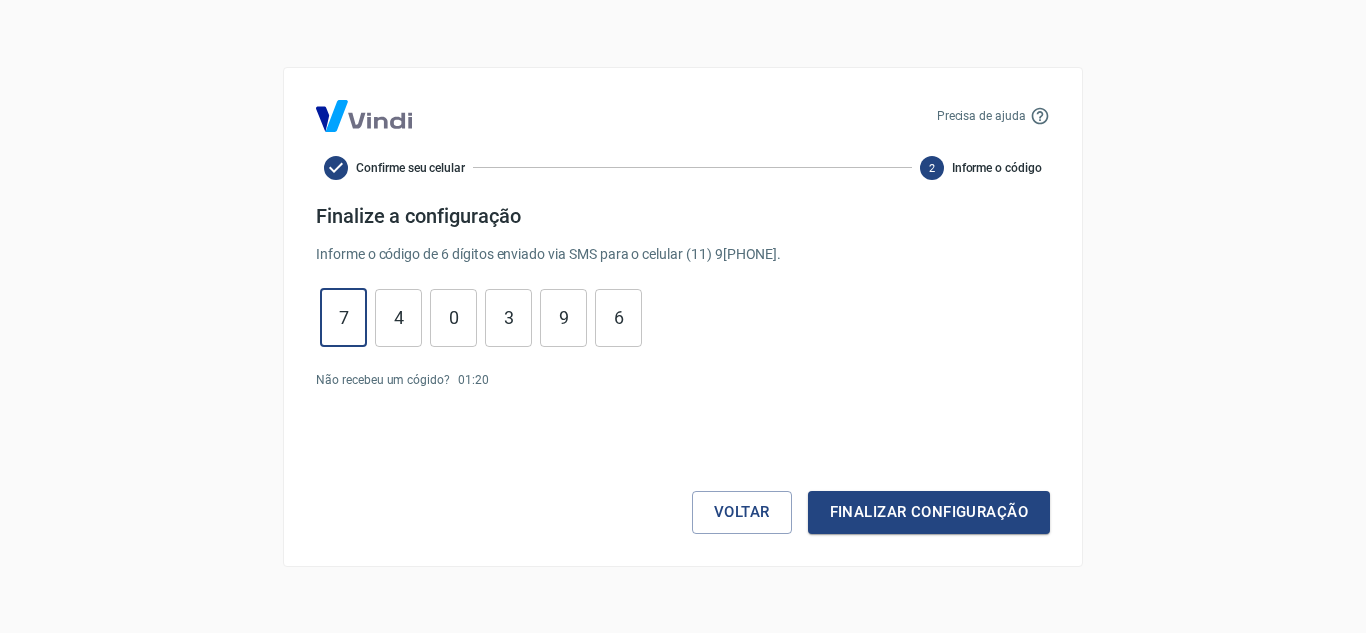 click on "7" at bounding box center (343, 317) 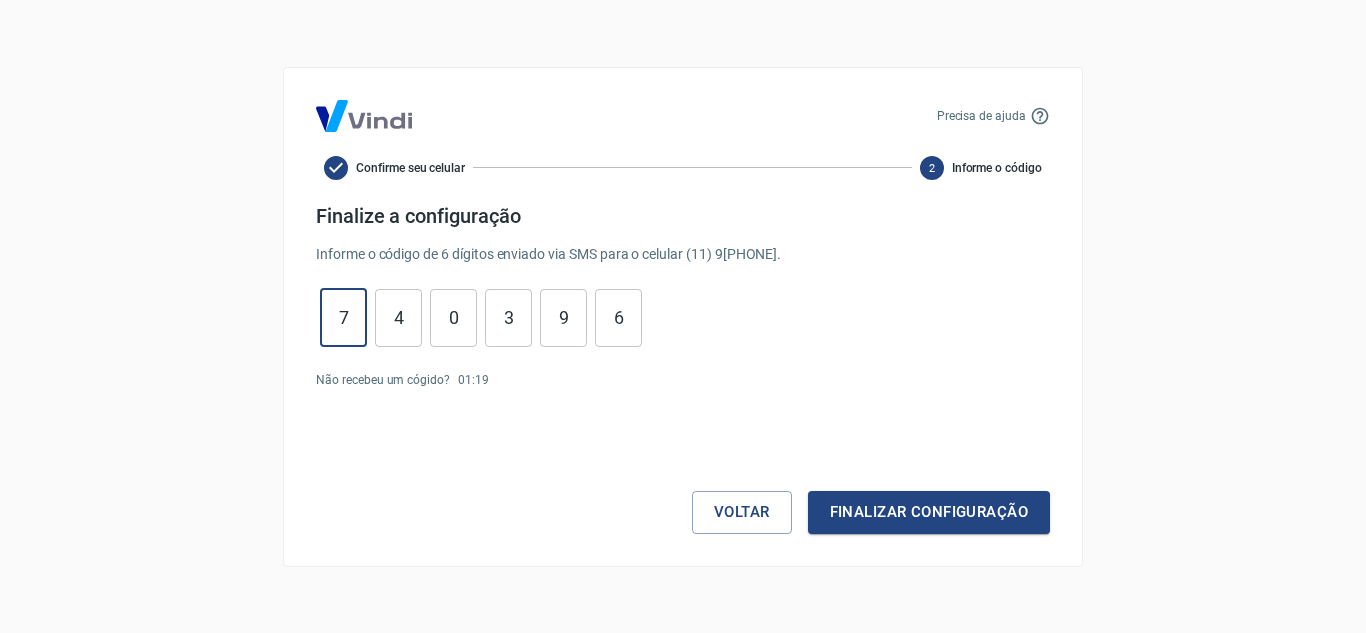 type on "7" 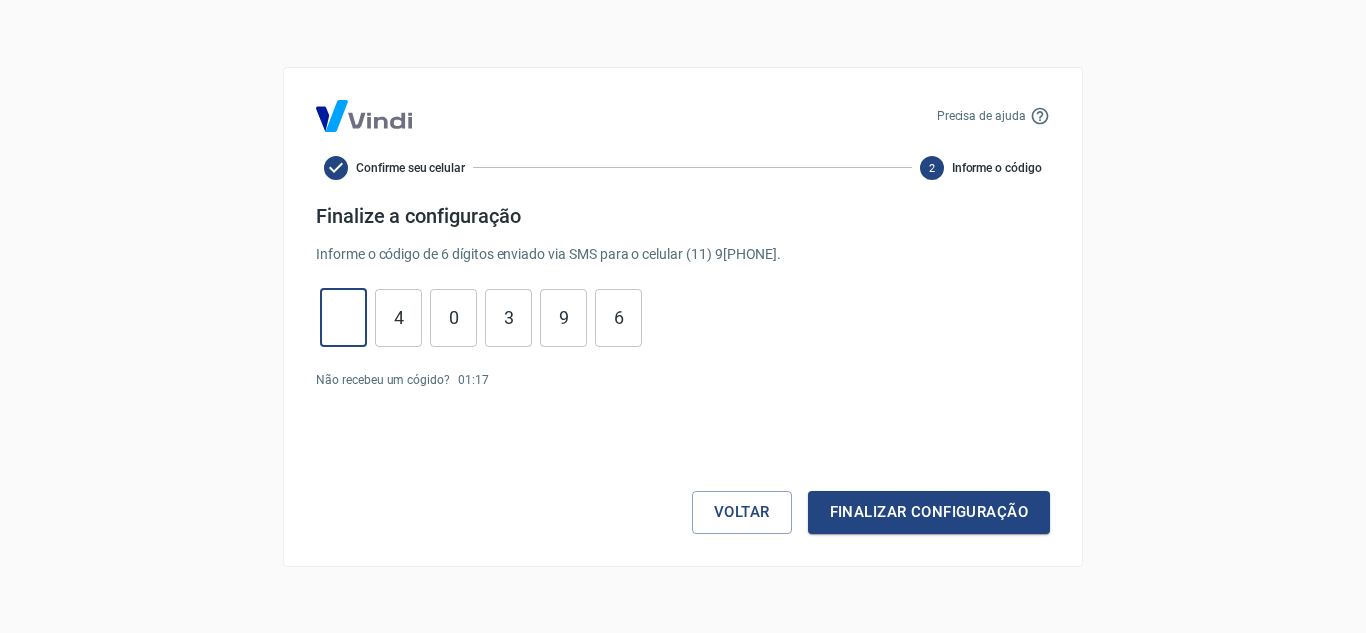 type 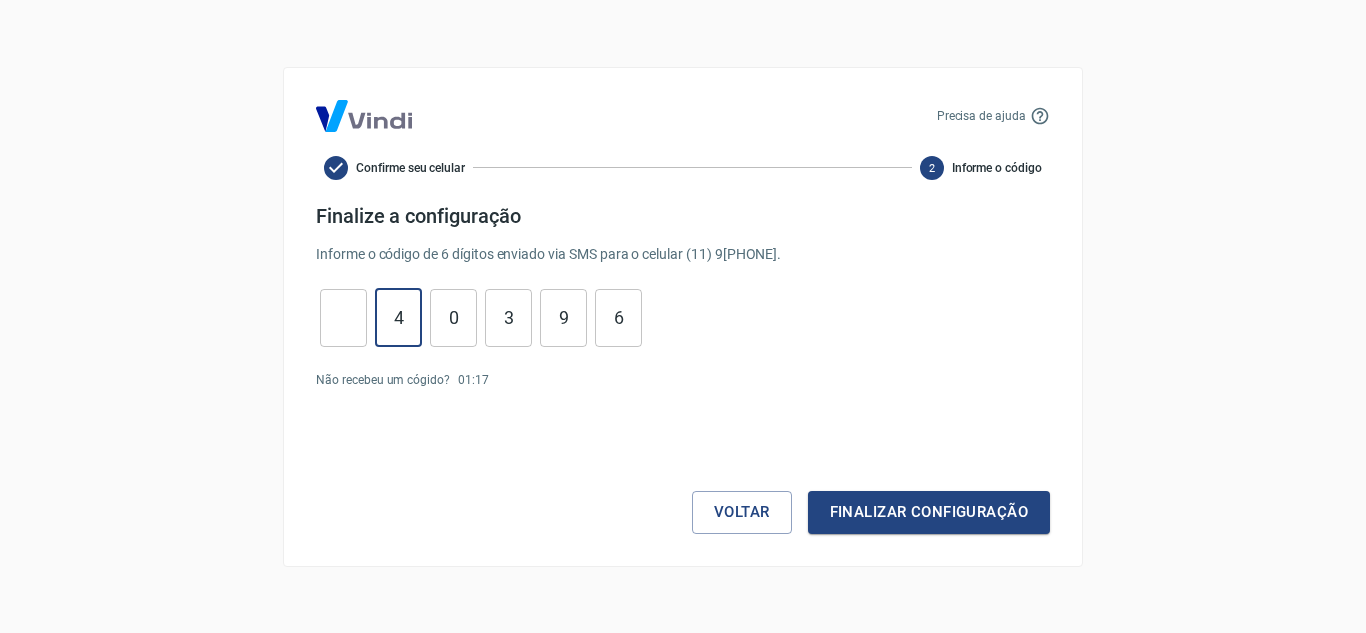 type on "4" 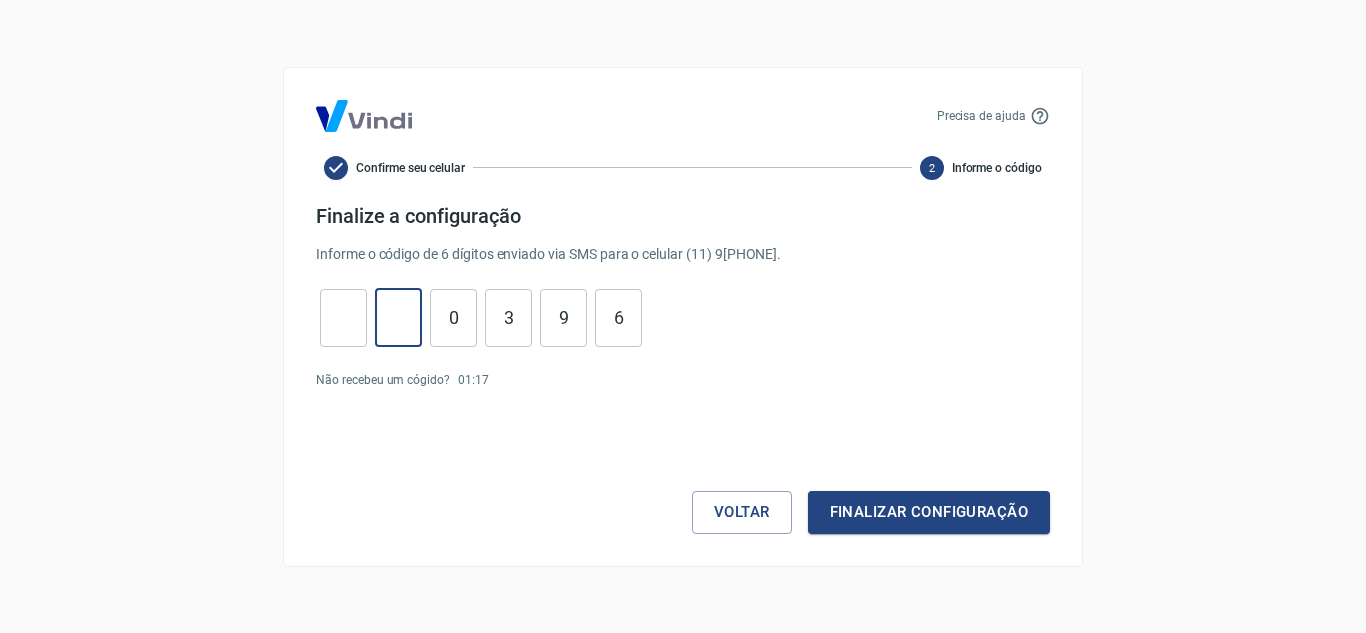 type 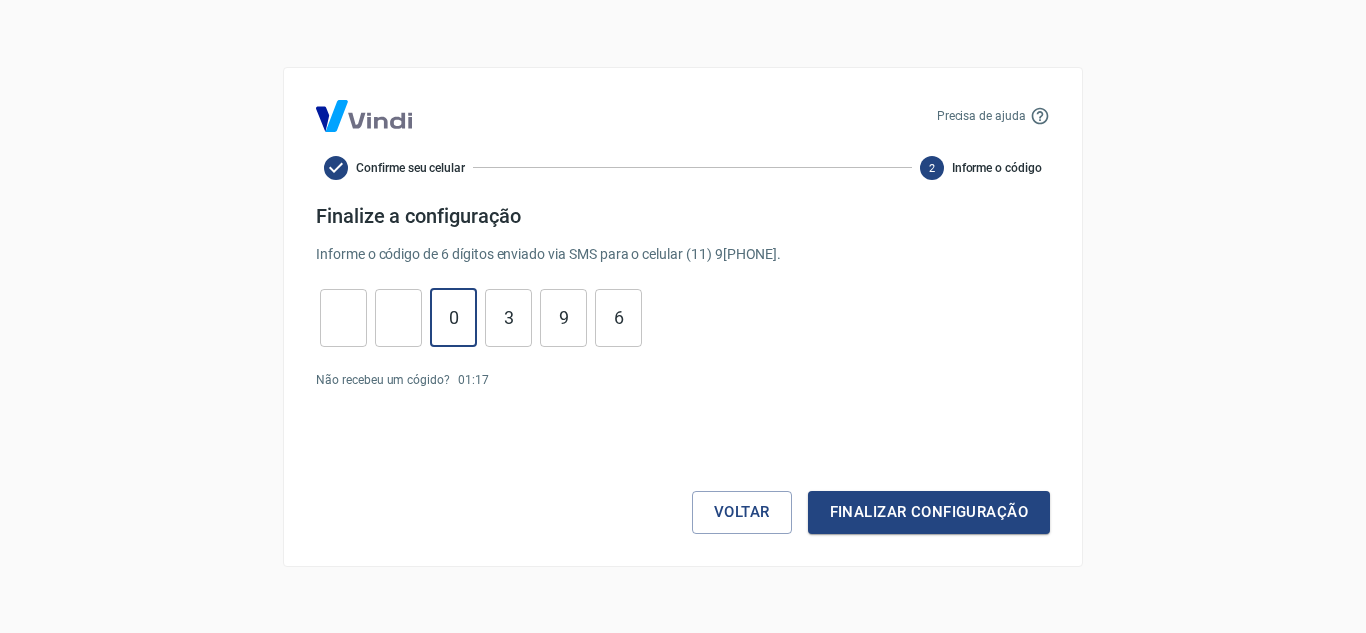 type on "0" 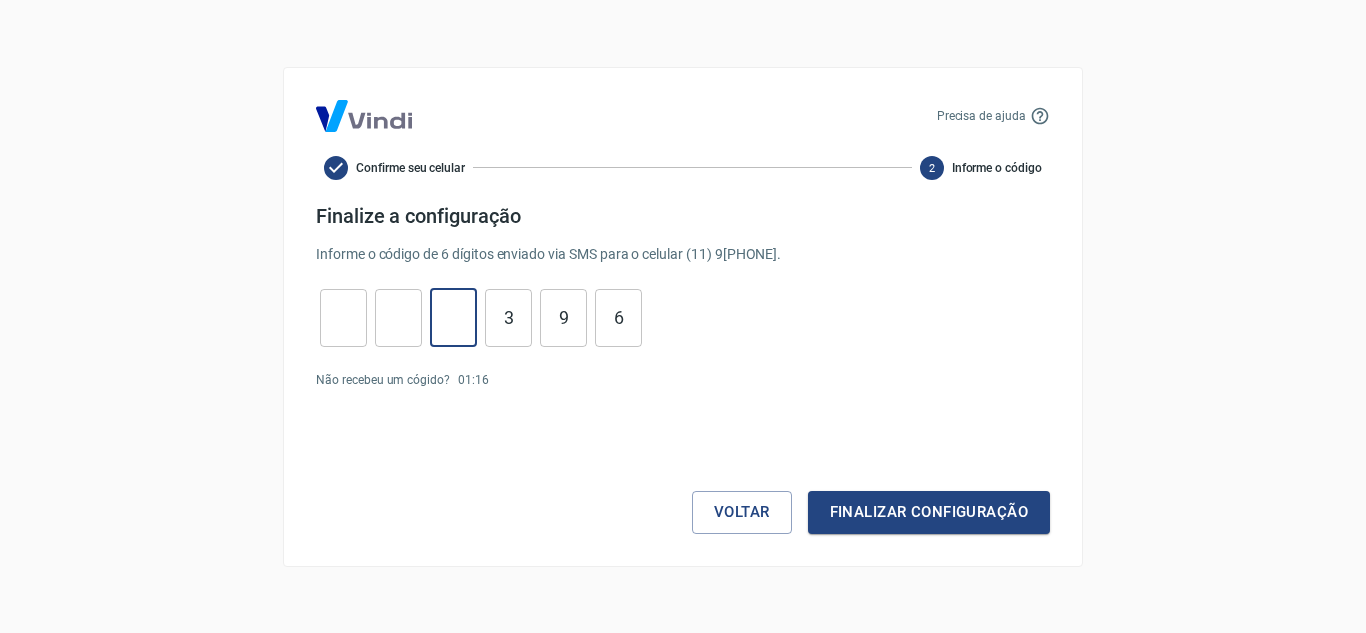 type 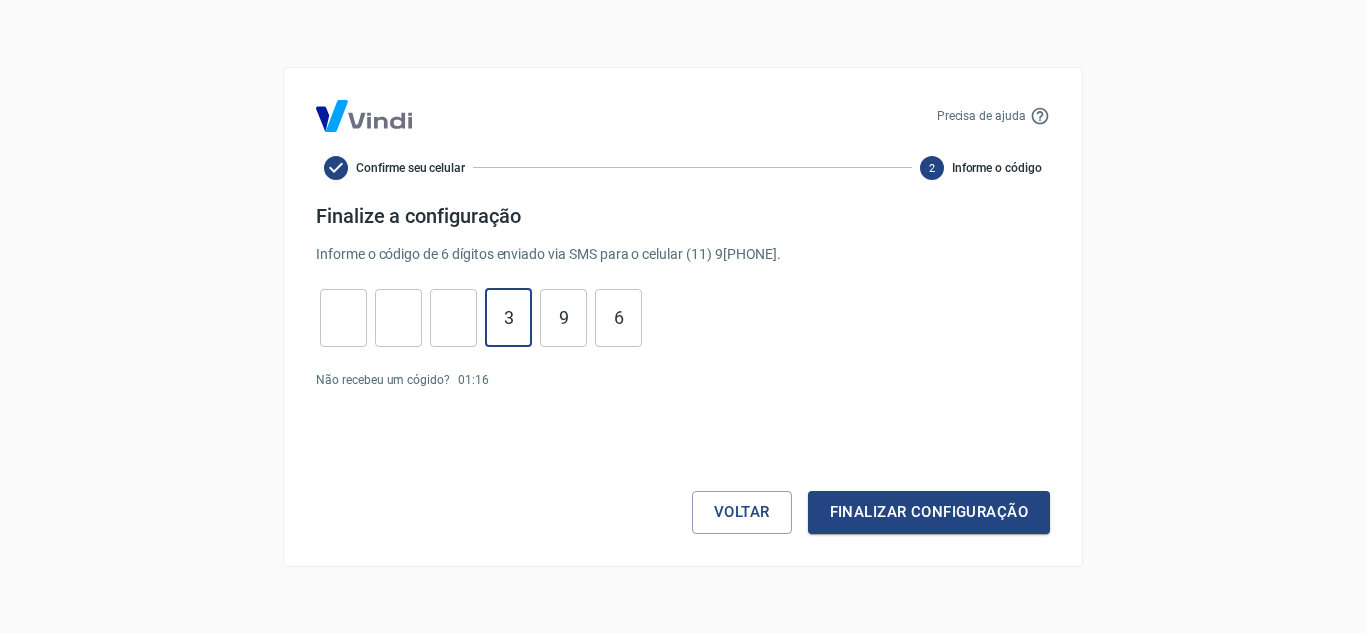 type on "3" 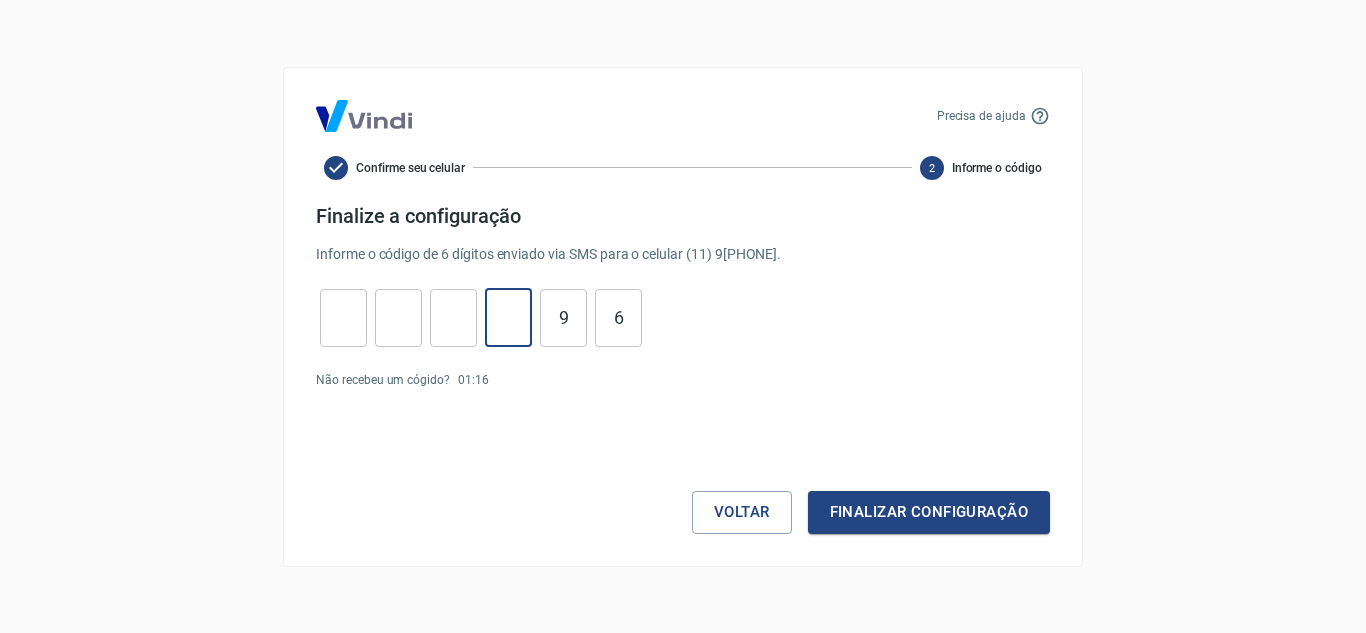 type 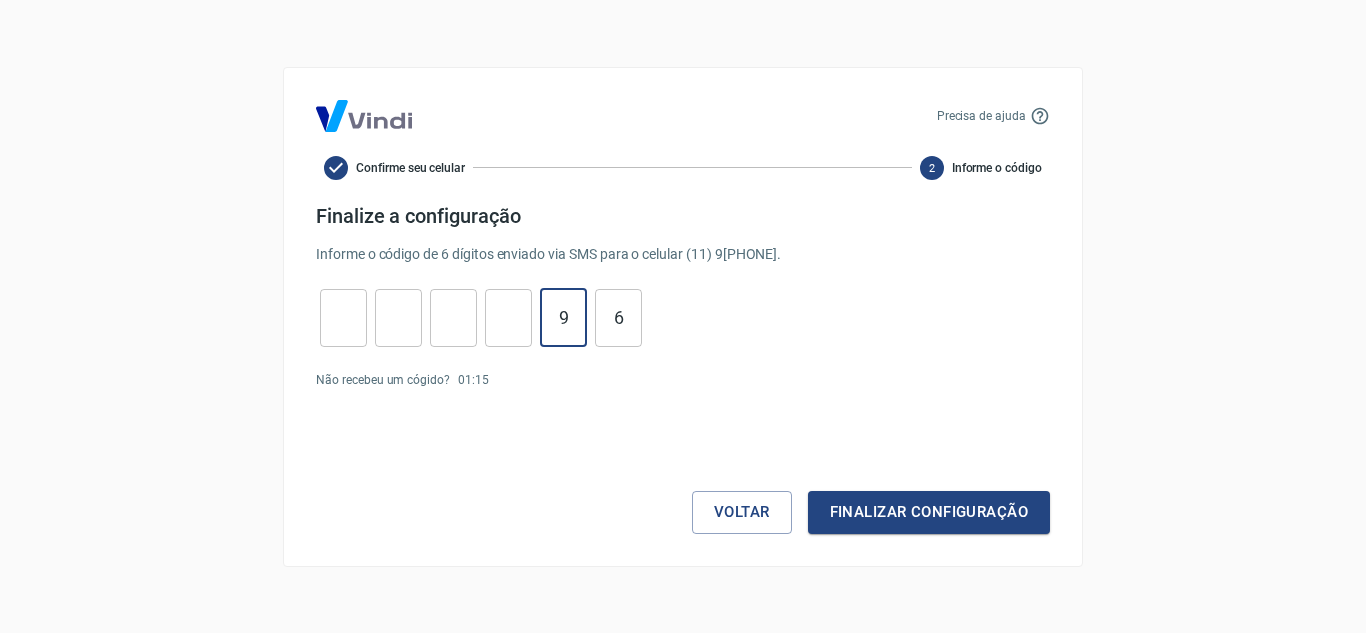 type on "9" 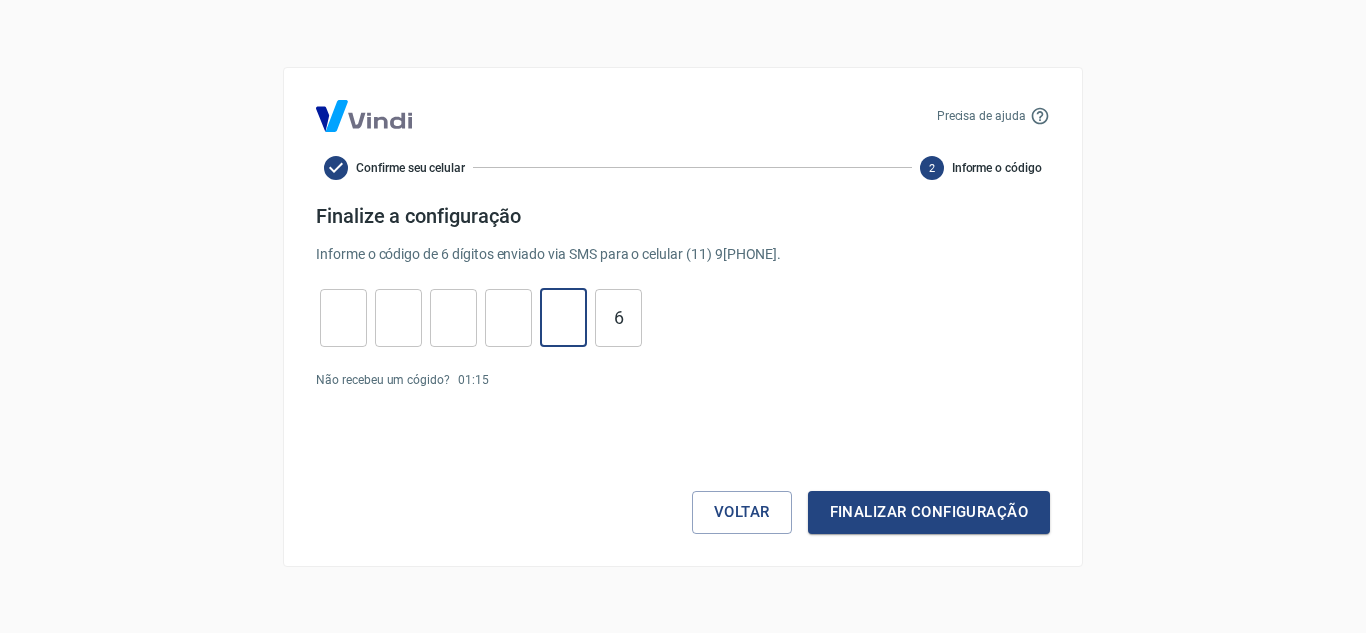 type 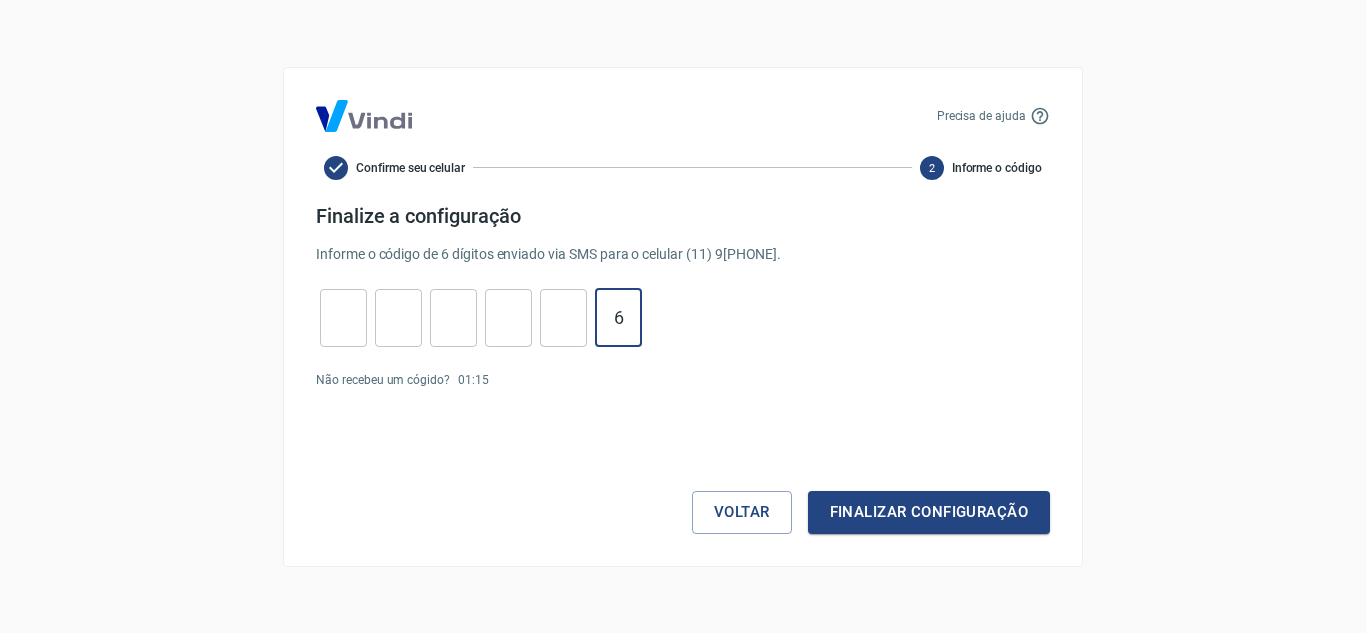 type on "6" 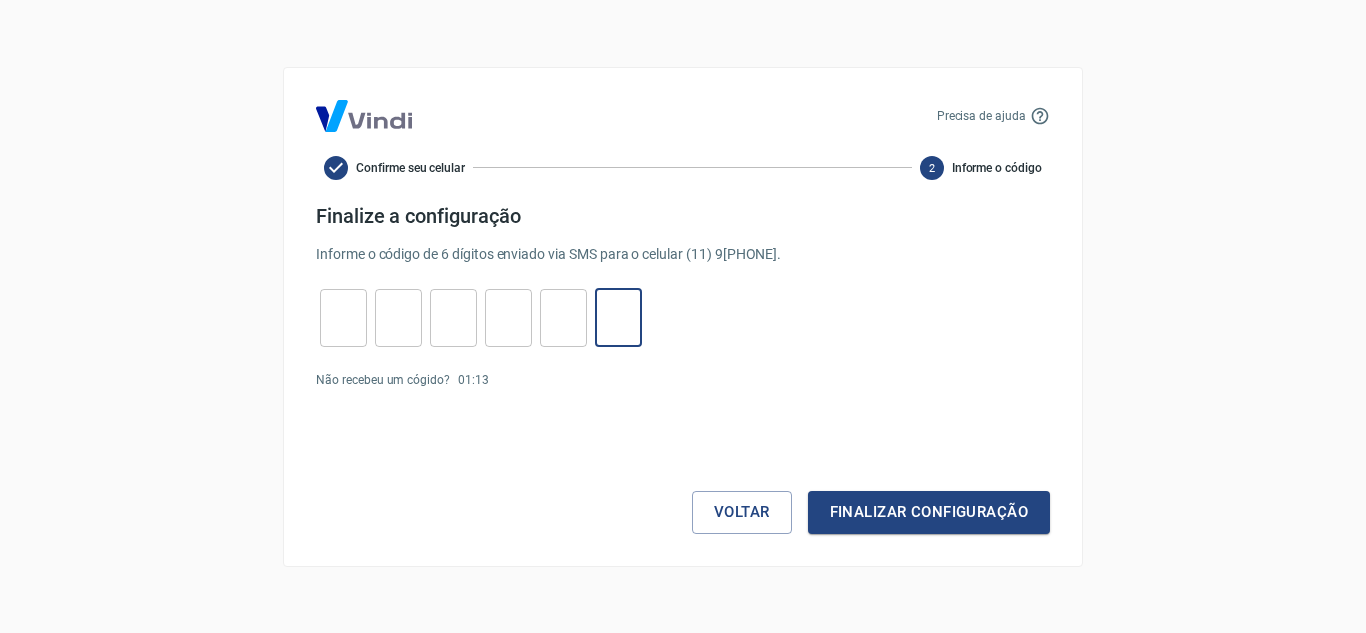 type 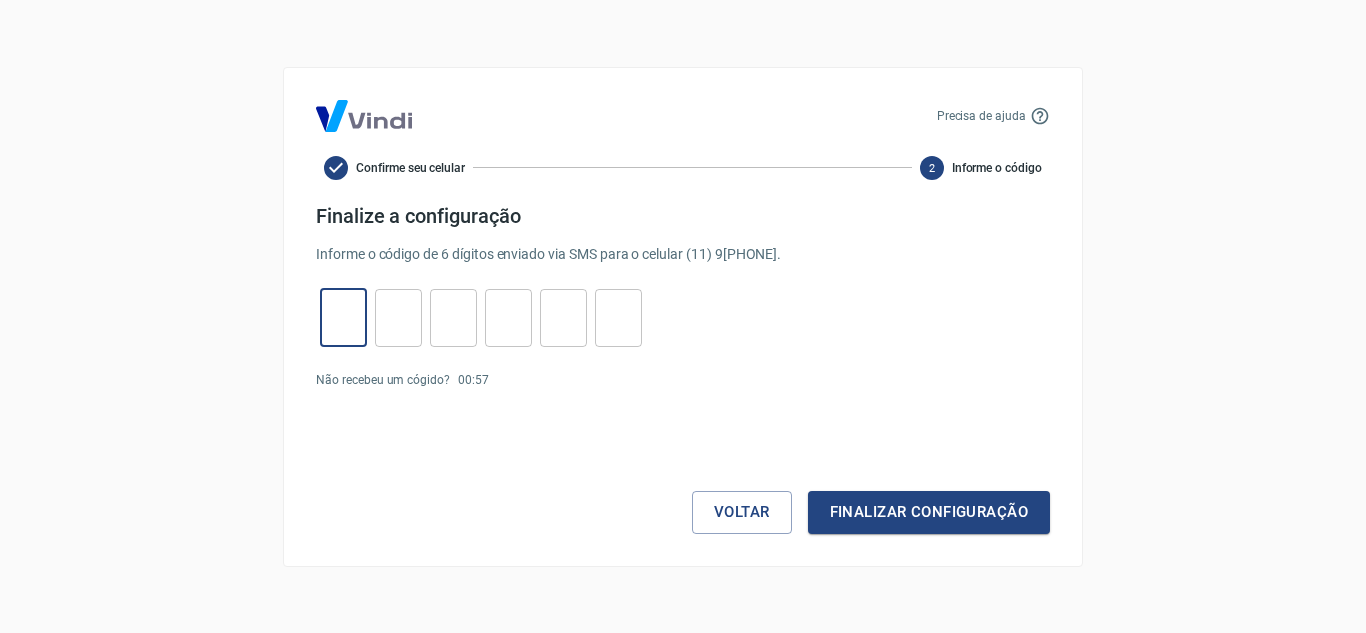 type on "5" 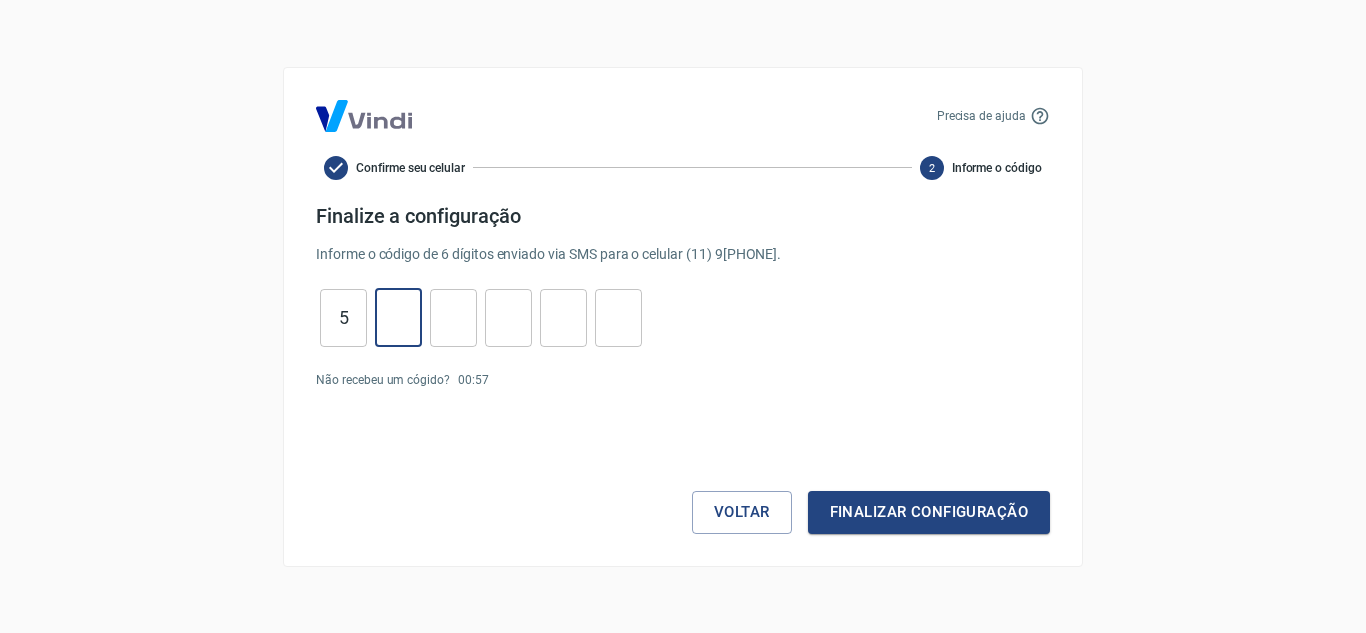 type on "9" 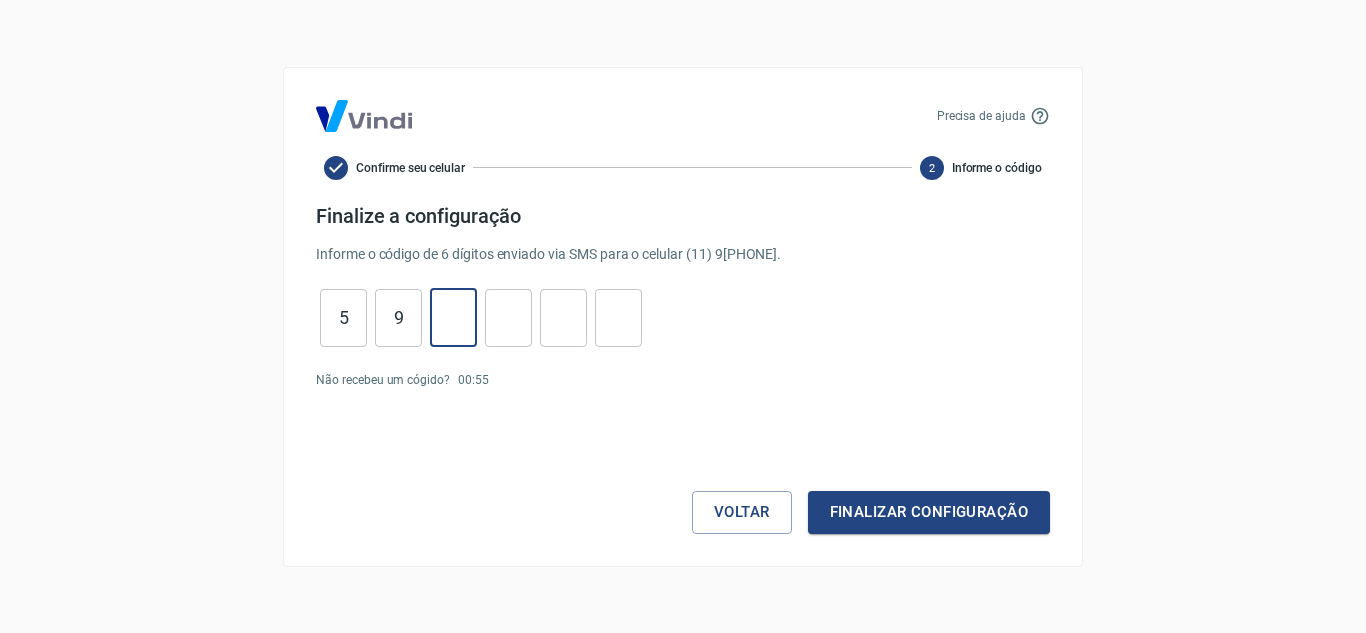 type on "6" 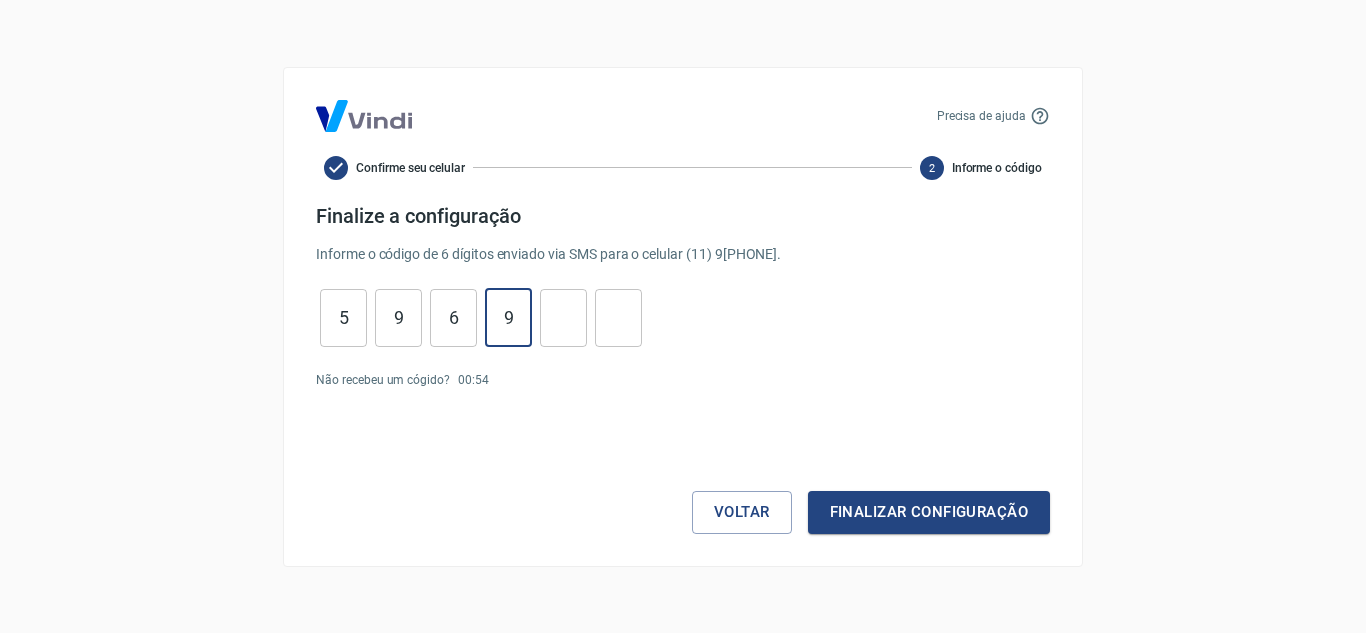type on "9" 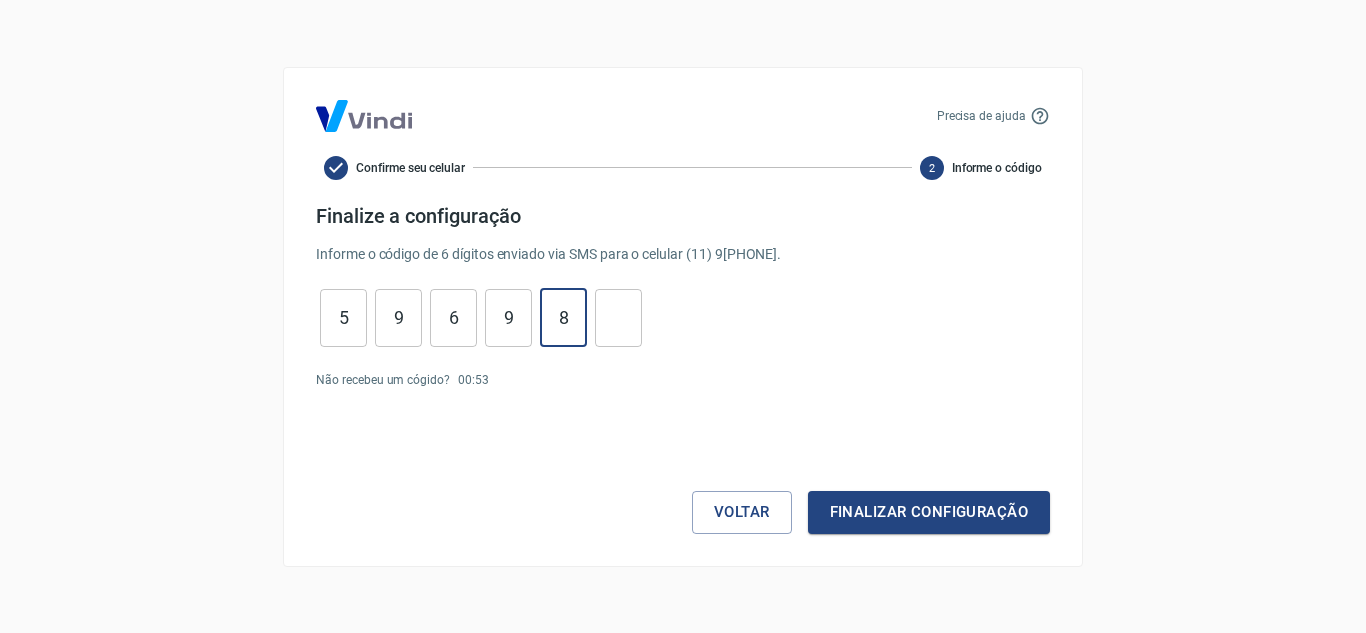type on "8" 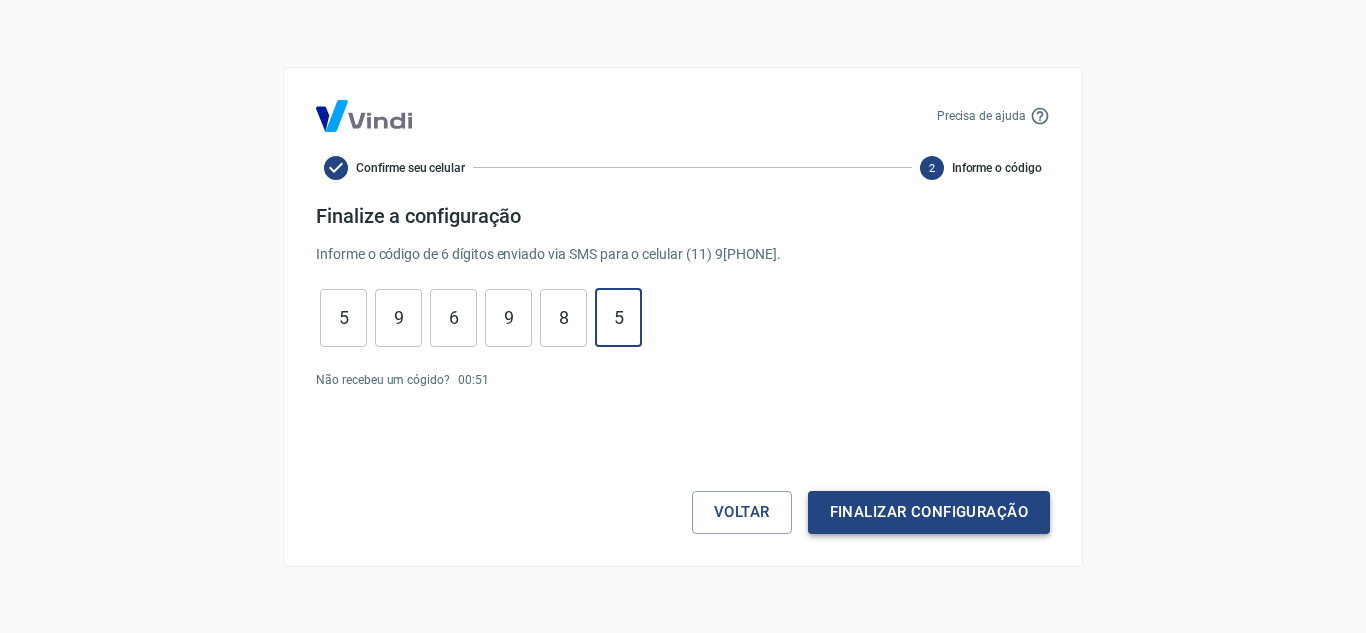 type on "5" 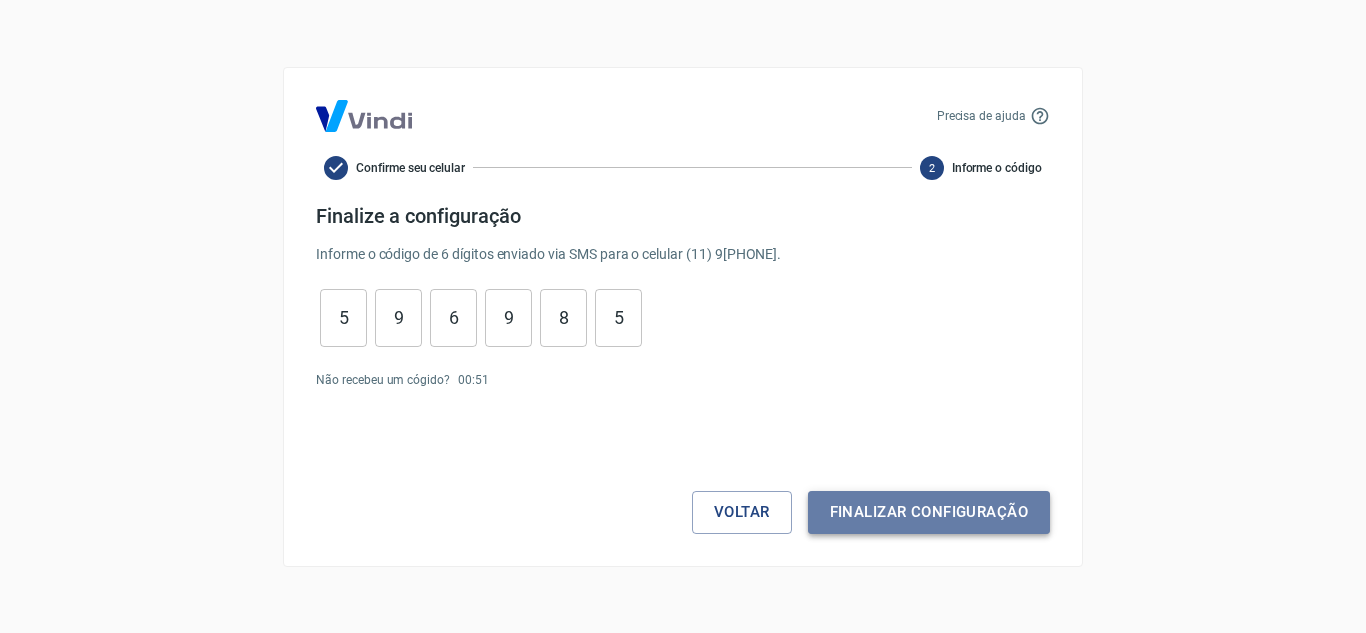 click on "Finalizar configuração" at bounding box center (929, 512) 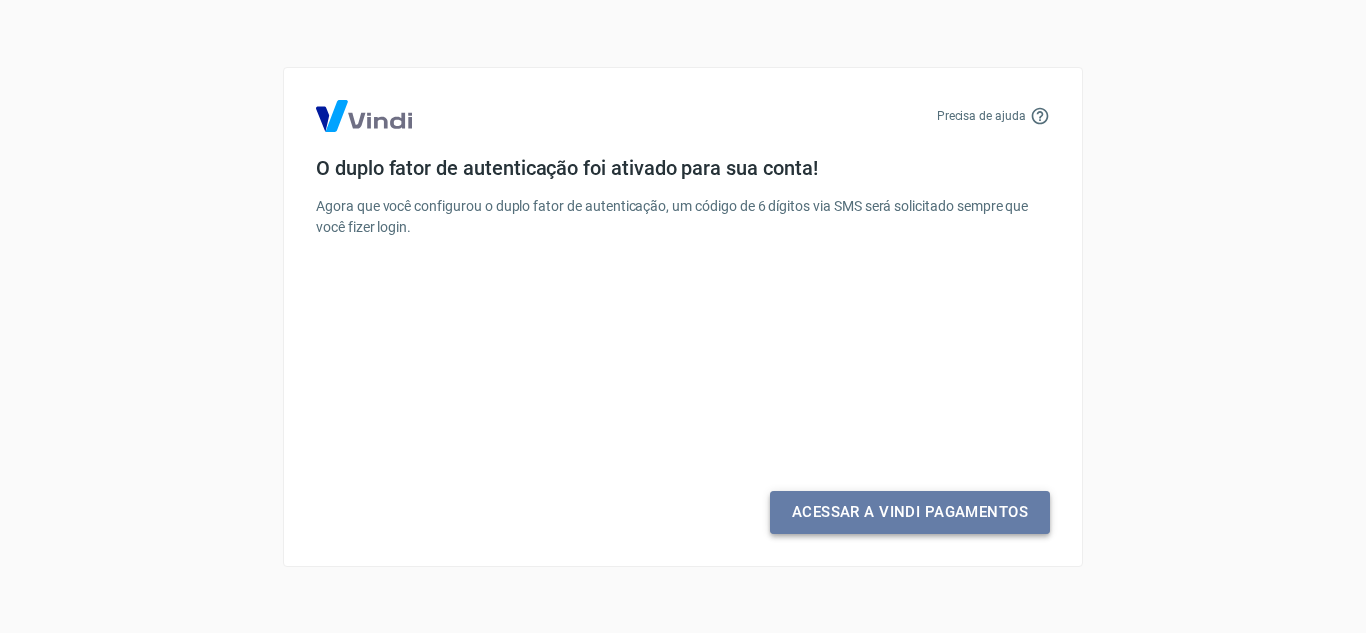 click on "Acessar a Vindi Pagamentos" at bounding box center (910, 512) 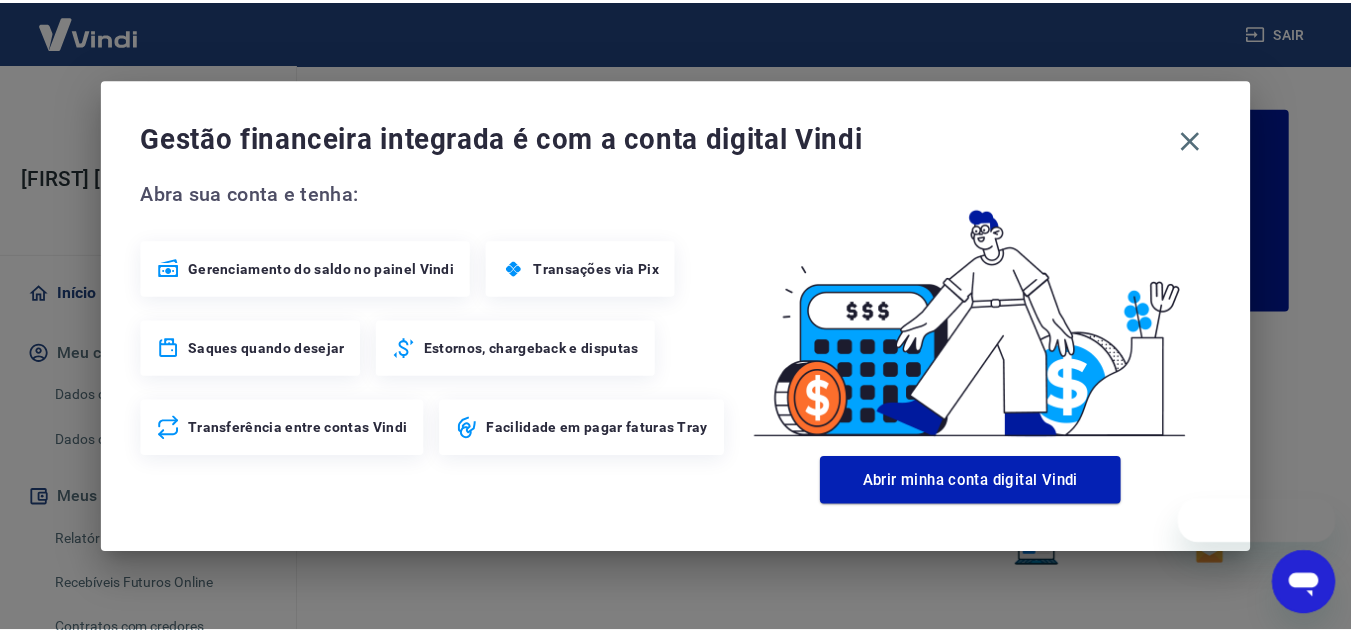 scroll, scrollTop: 0, scrollLeft: 0, axis: both 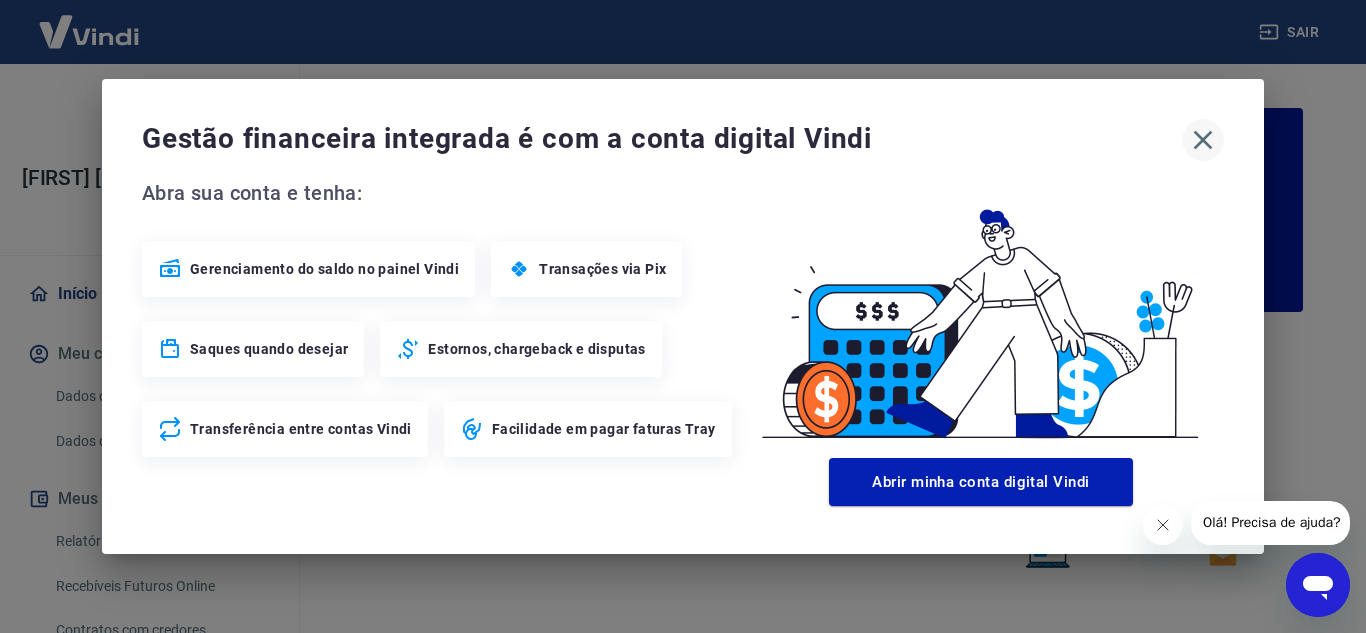 click 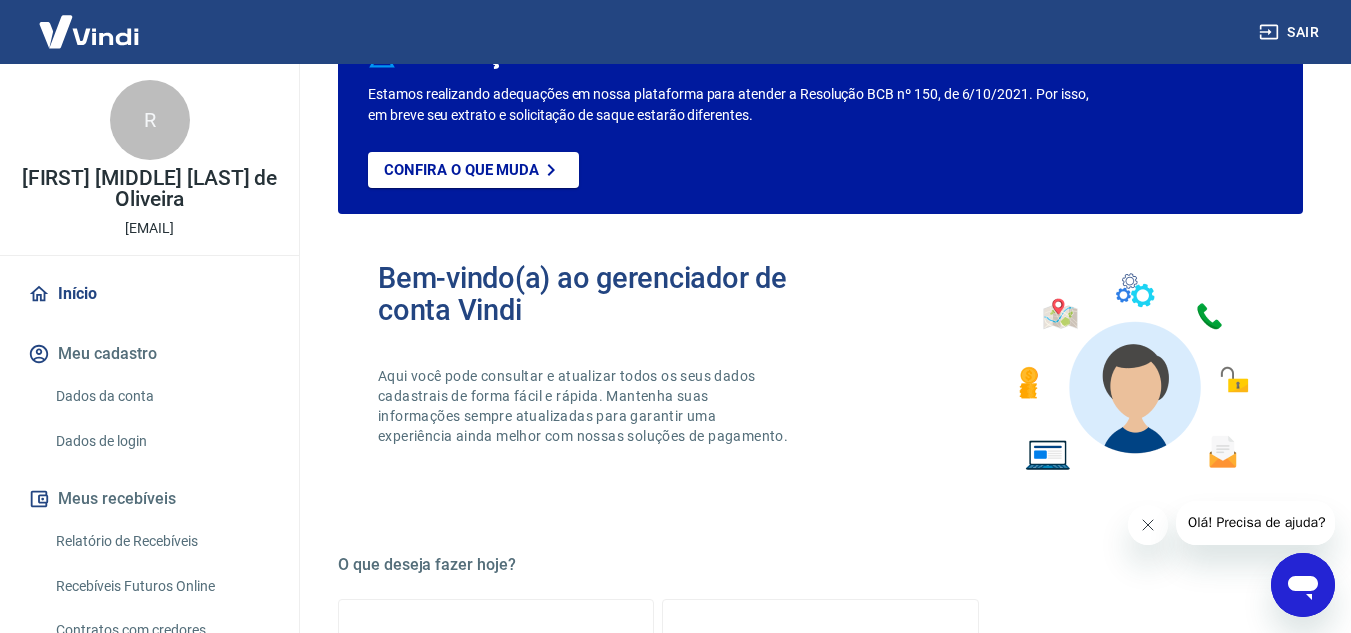 scroll, scrollTop: 99, scrollLeft: 0, axis: vertical 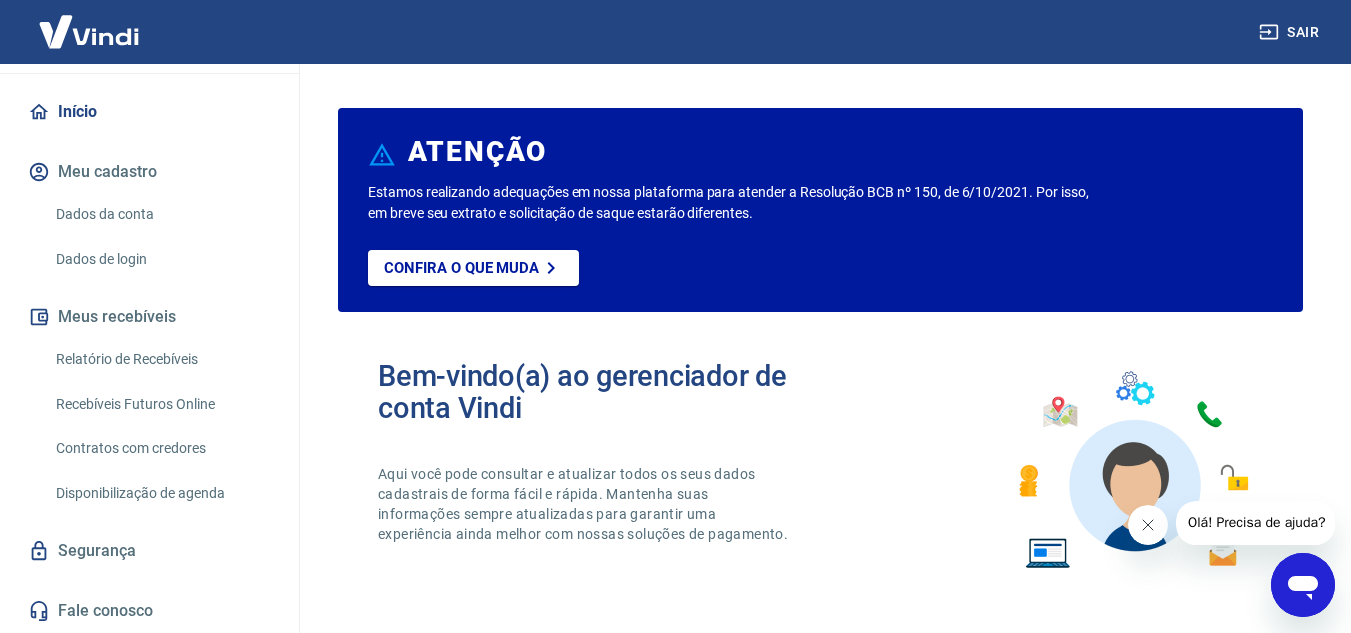 click on "Início" at bounding box center (149, 112) 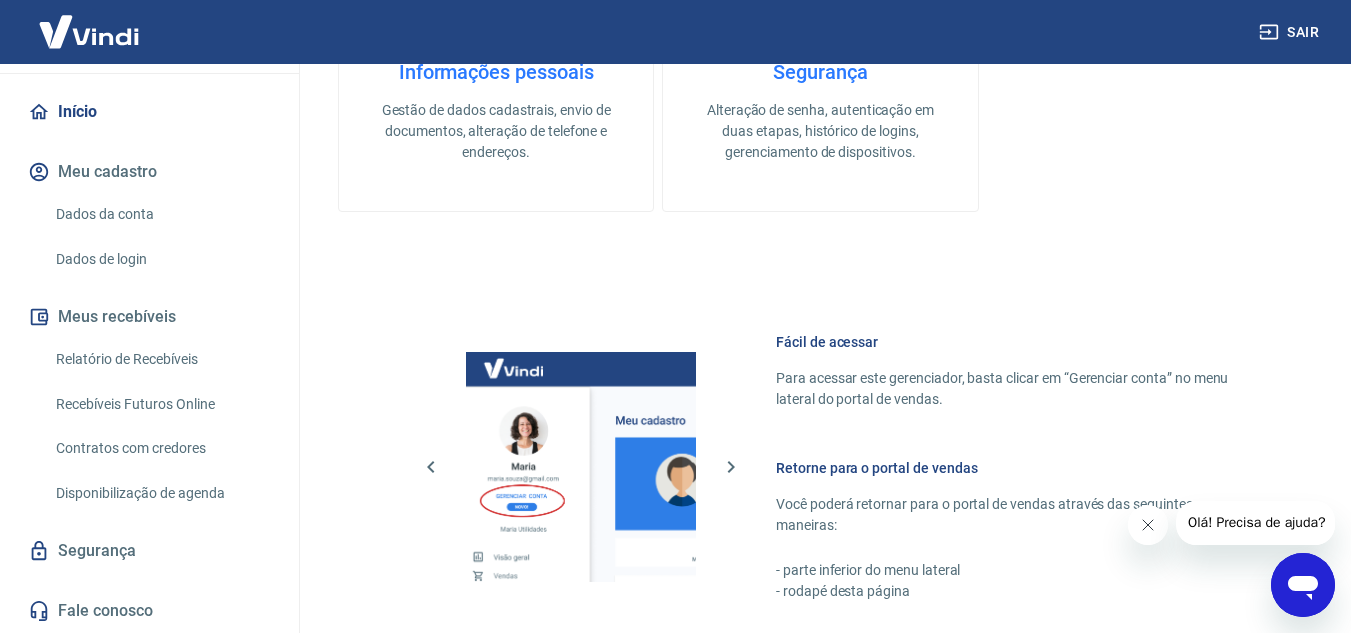 scroll, scrollTop: 836, scrollLeft: 0, axis: vertical 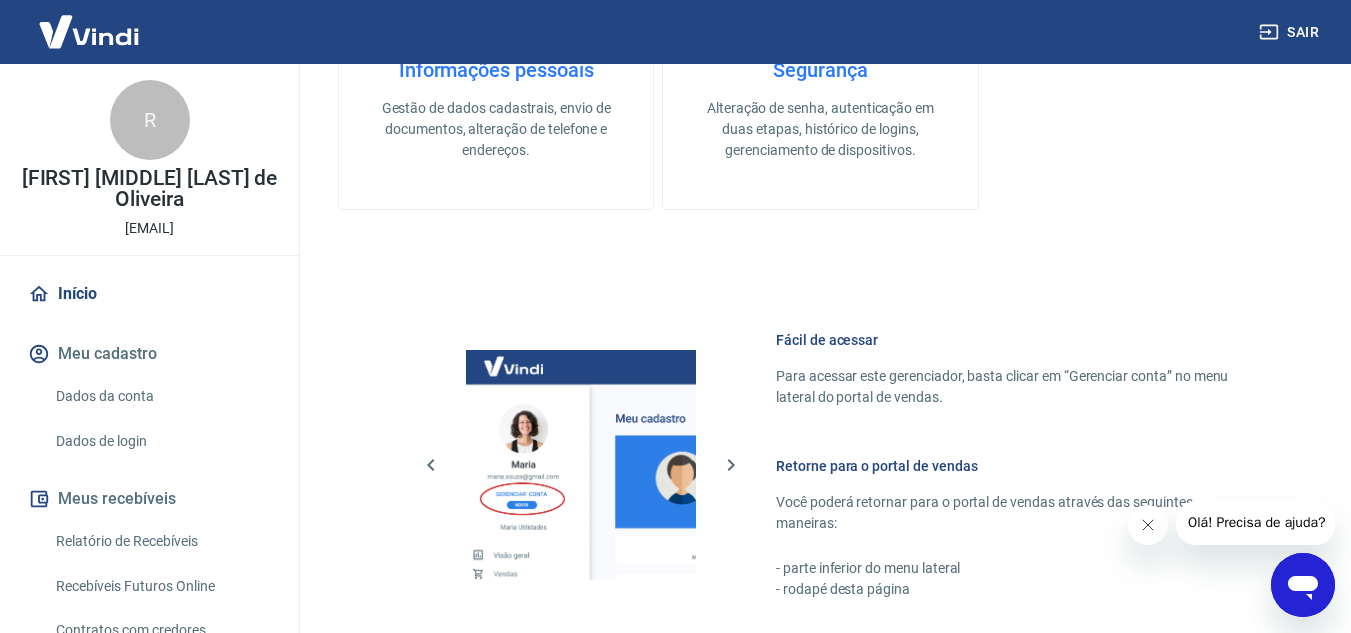 click on "R" at bounding box center (150, 120) 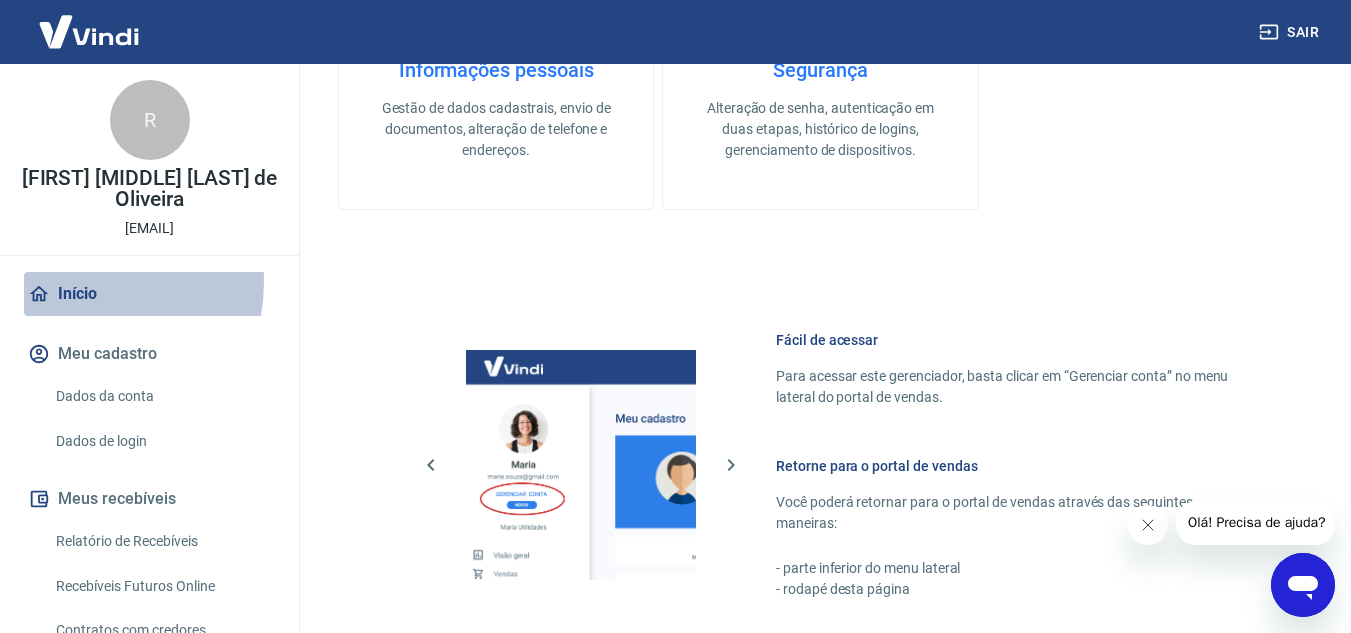 click on "Início" at bounding box center [149, 294] 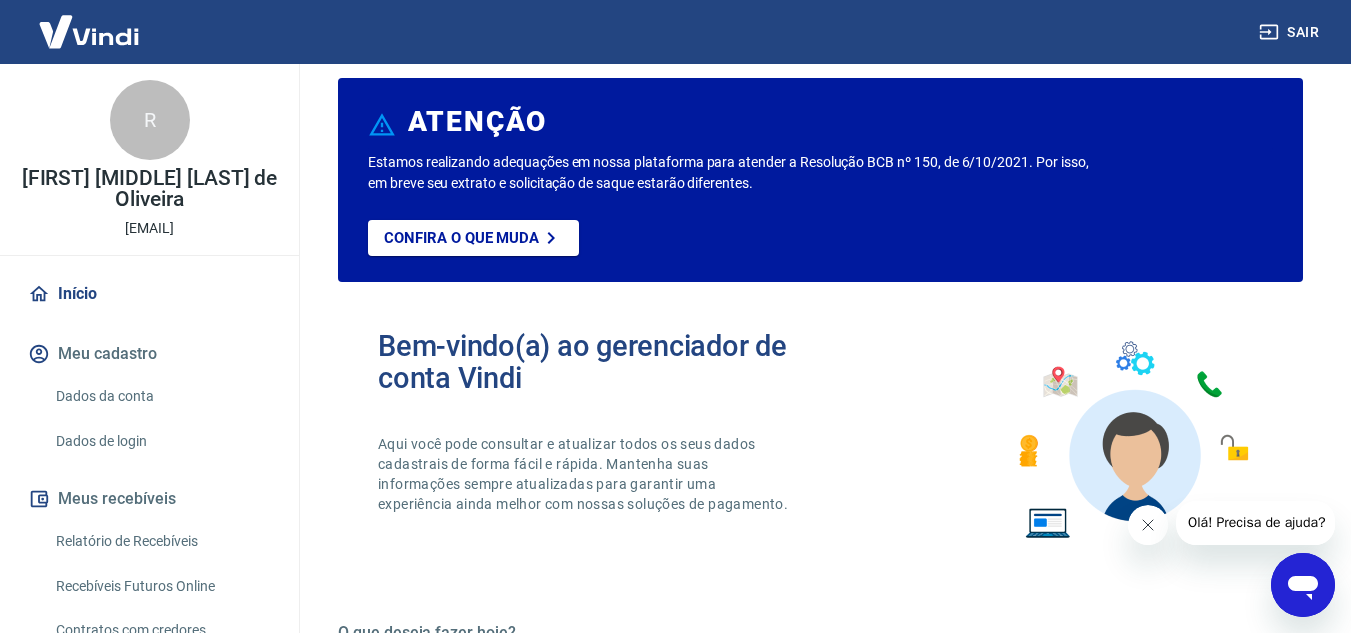 scroll, scrollTop: 0, scrollLeft: 0, axis: both 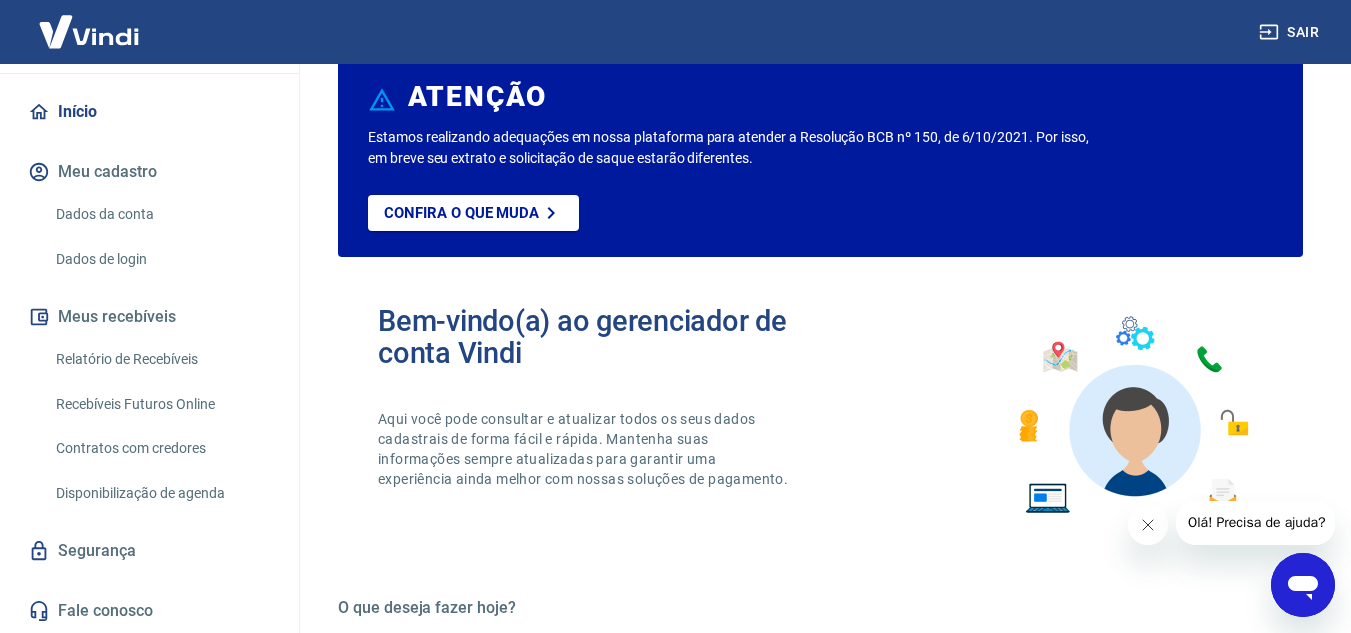 click 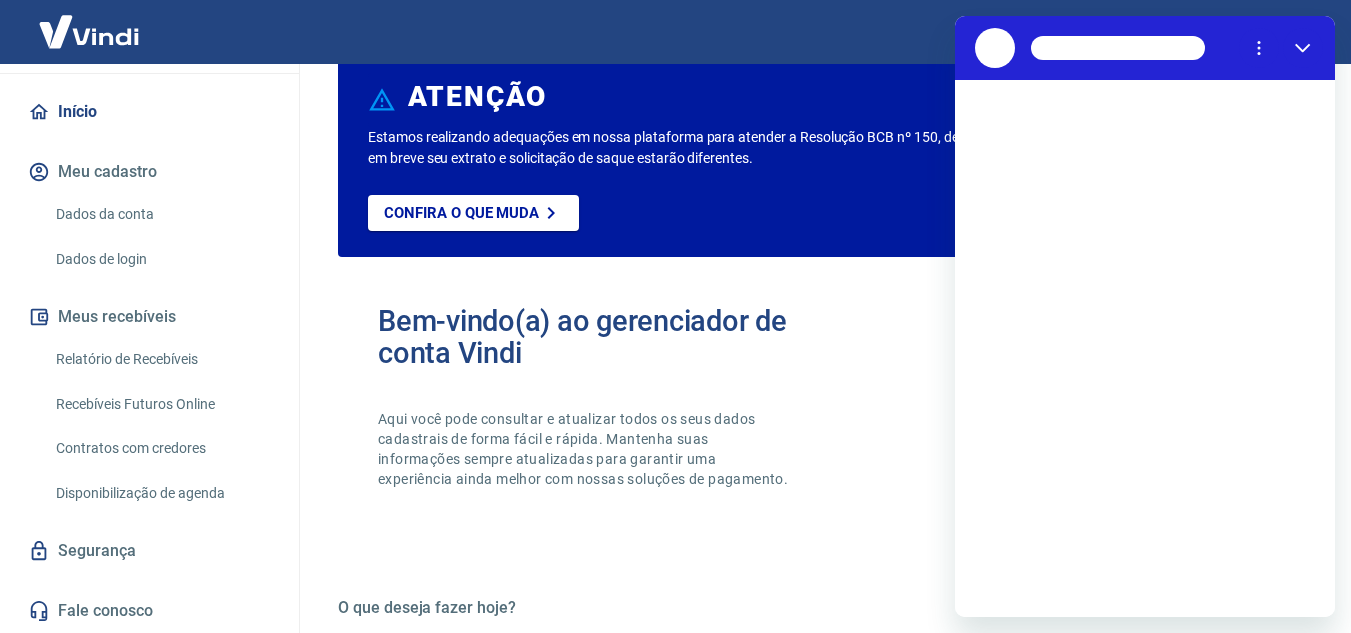 scroll, scrollTop: 0, scrollLeft: 0, axis: both 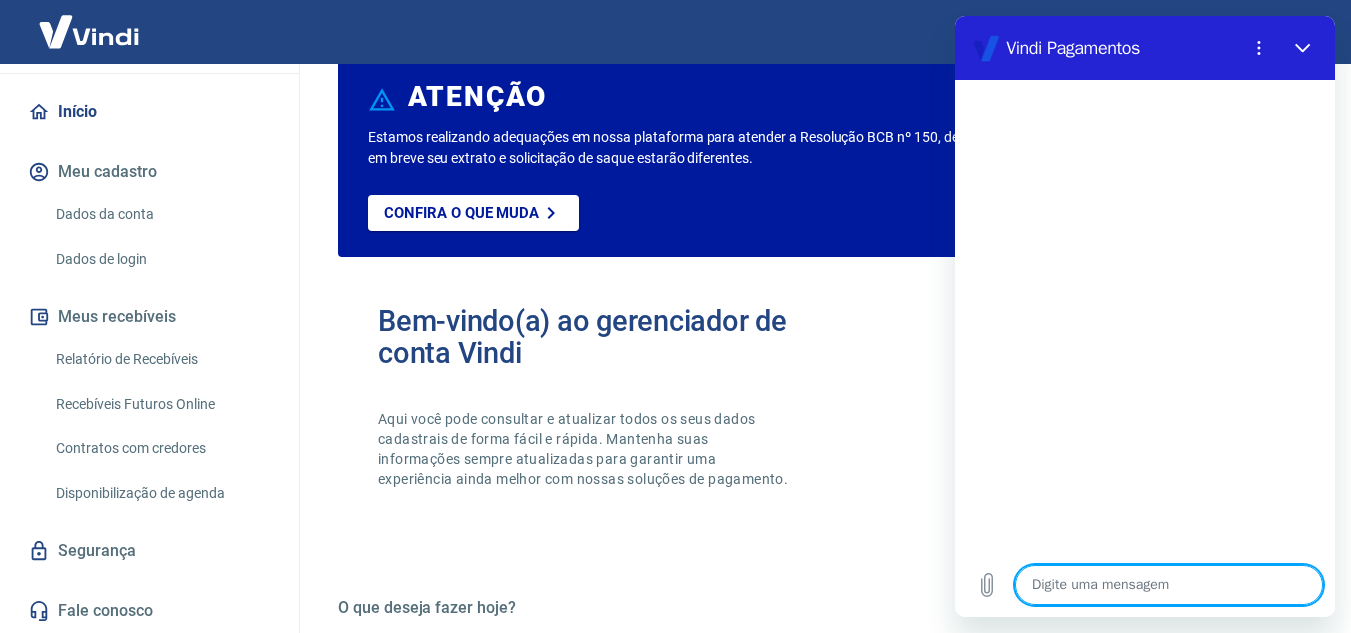 type on "o" 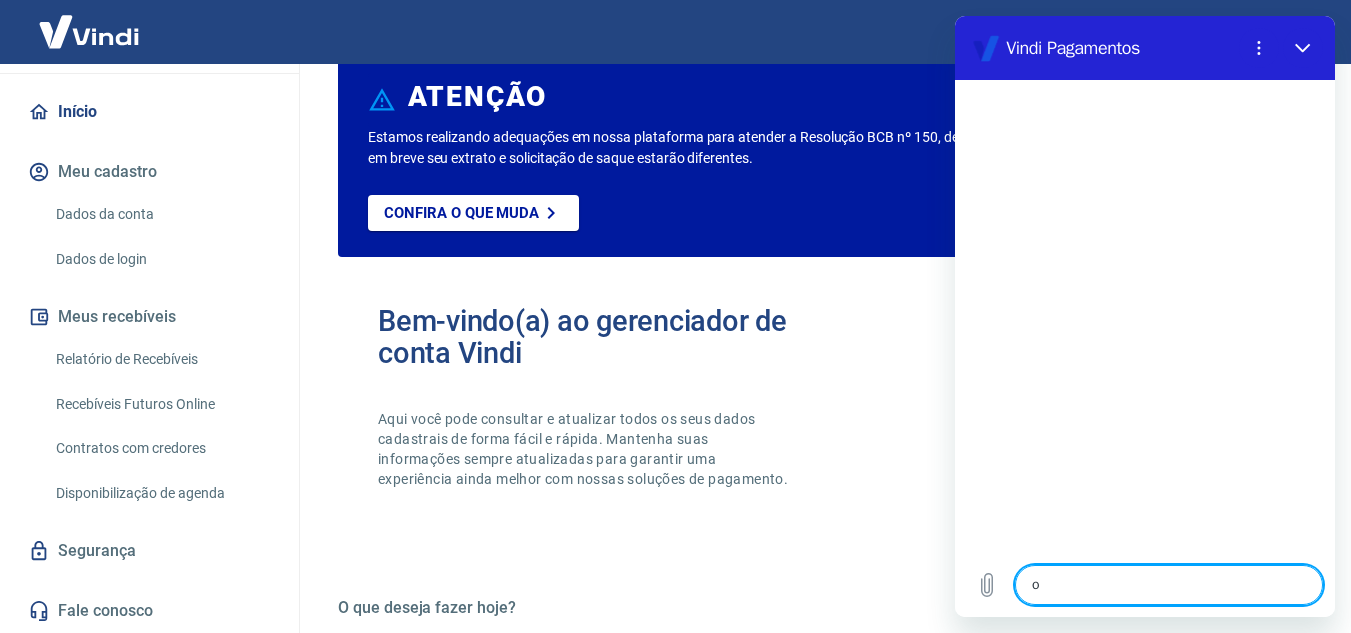 type on "oi" 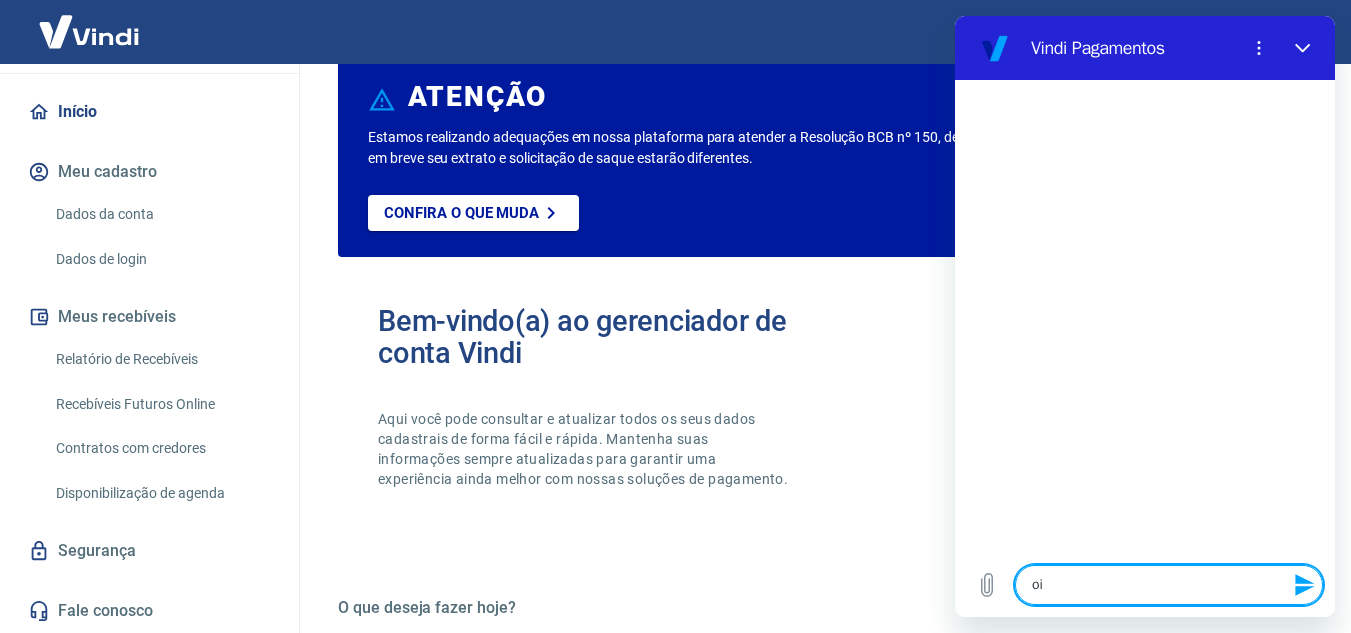 type 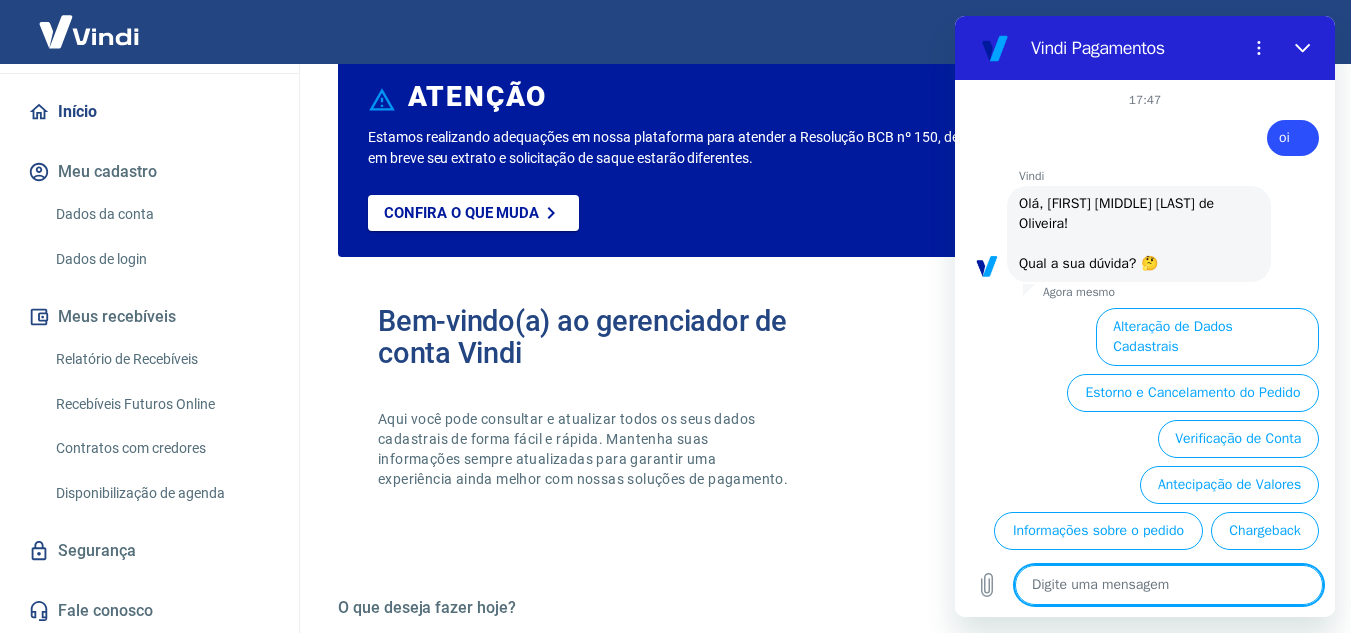 scroll, scrollTop: 120, scrollLeft: 0, axis: vertical 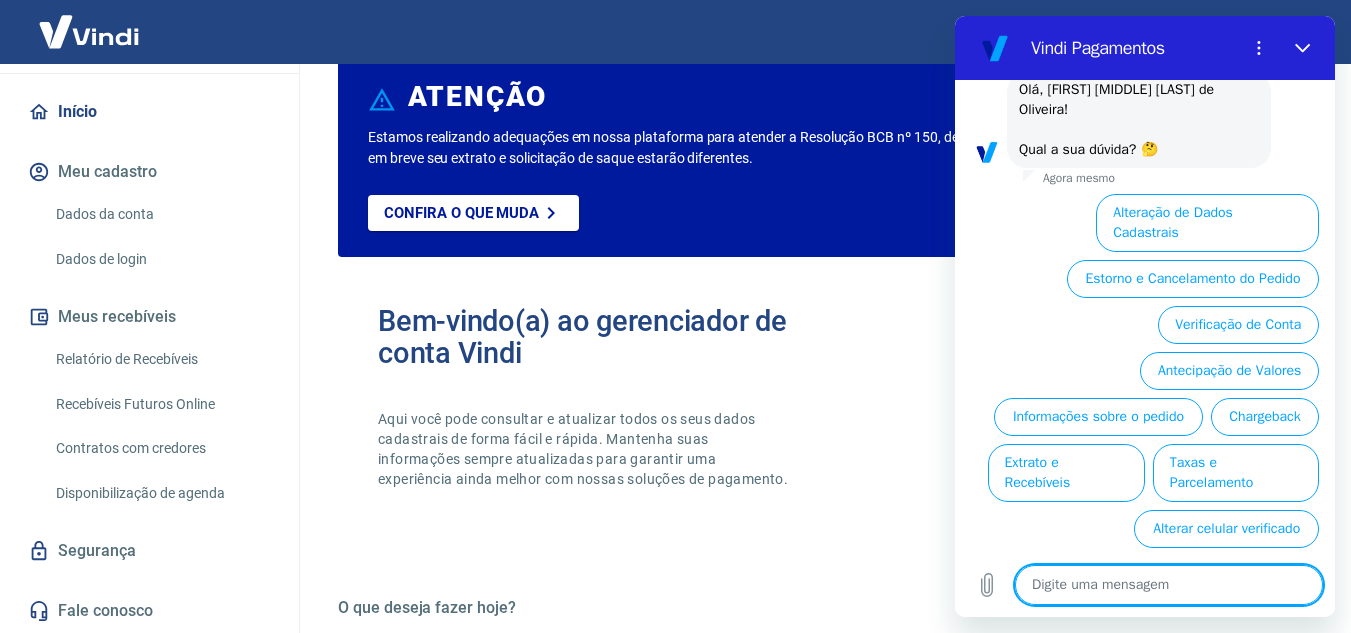 type on "x" 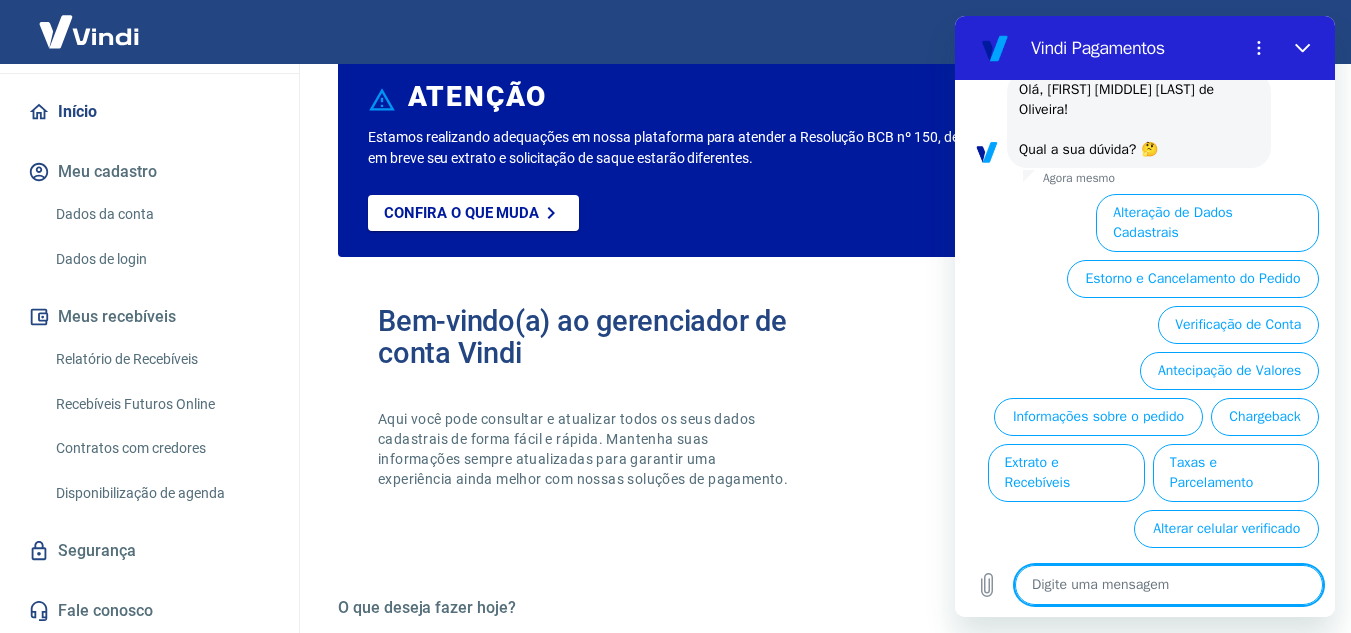 scroll, scrollTop: 120, scrollLeft: 0, axis: vertical 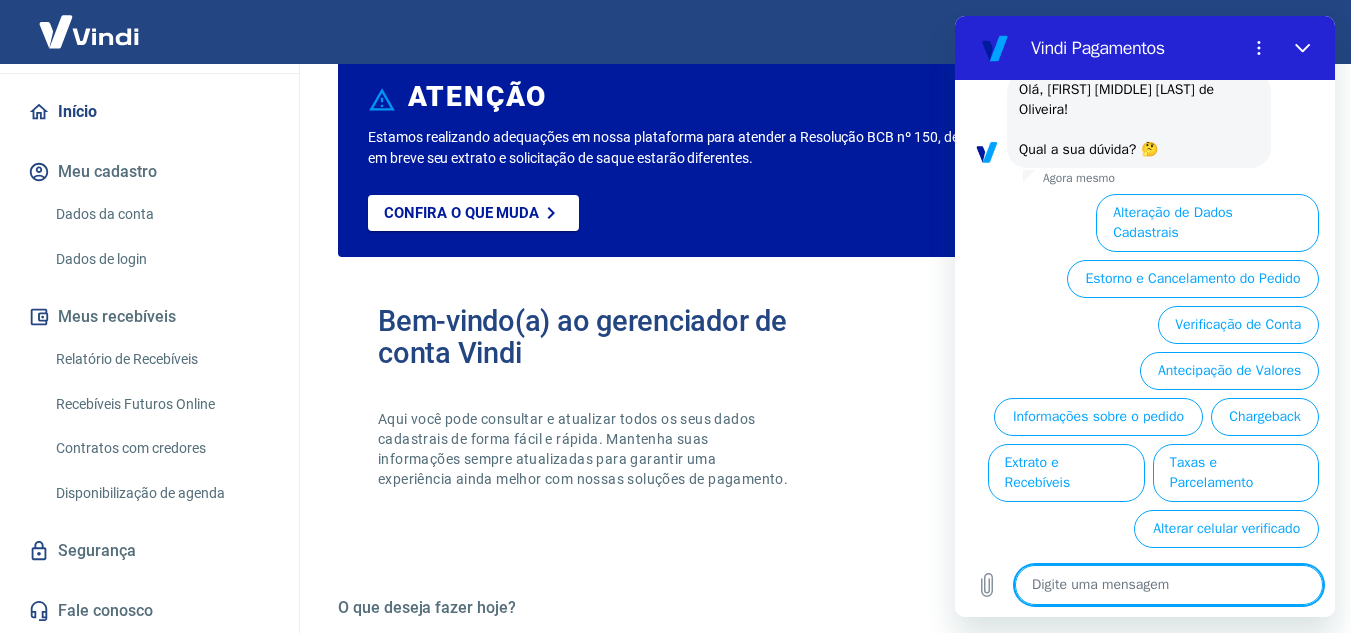 type on "s" 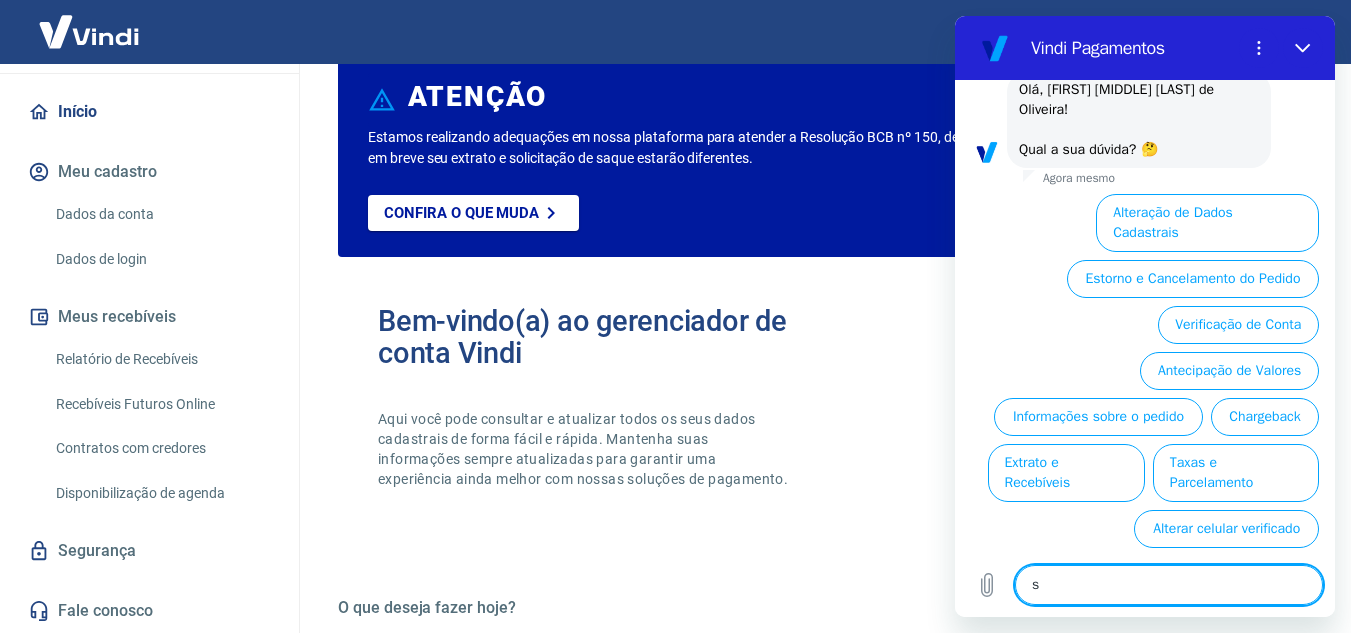 type on "sa" 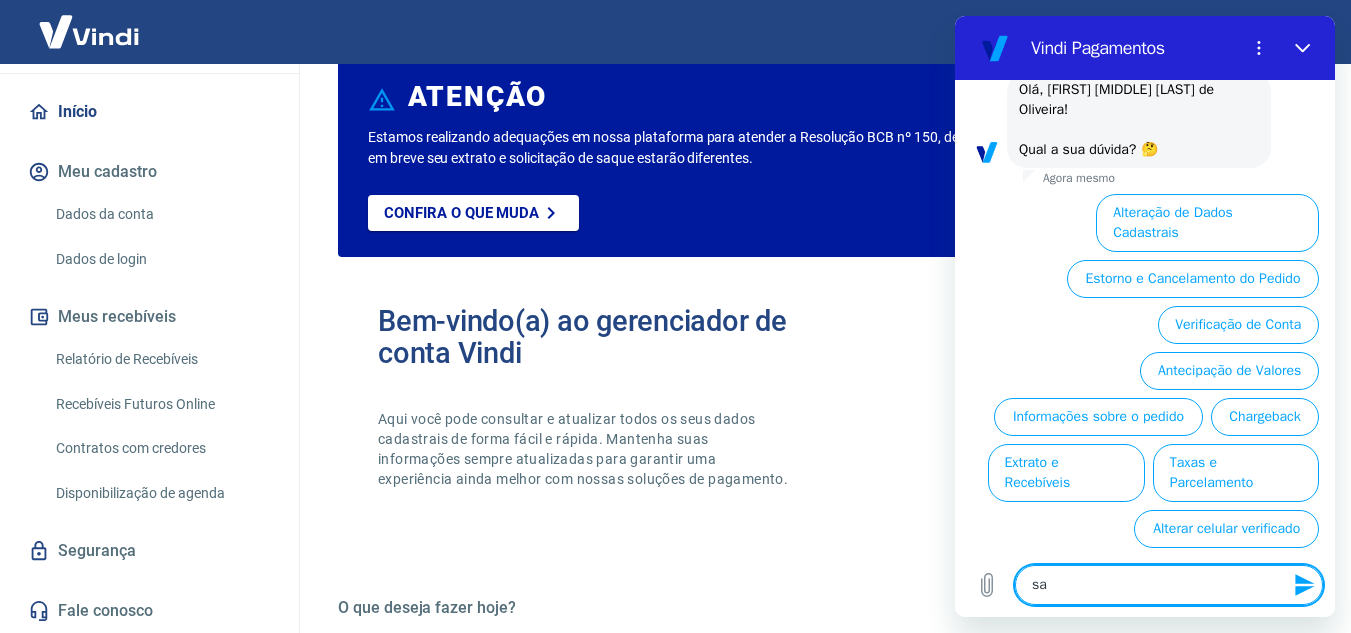 type on "saq" 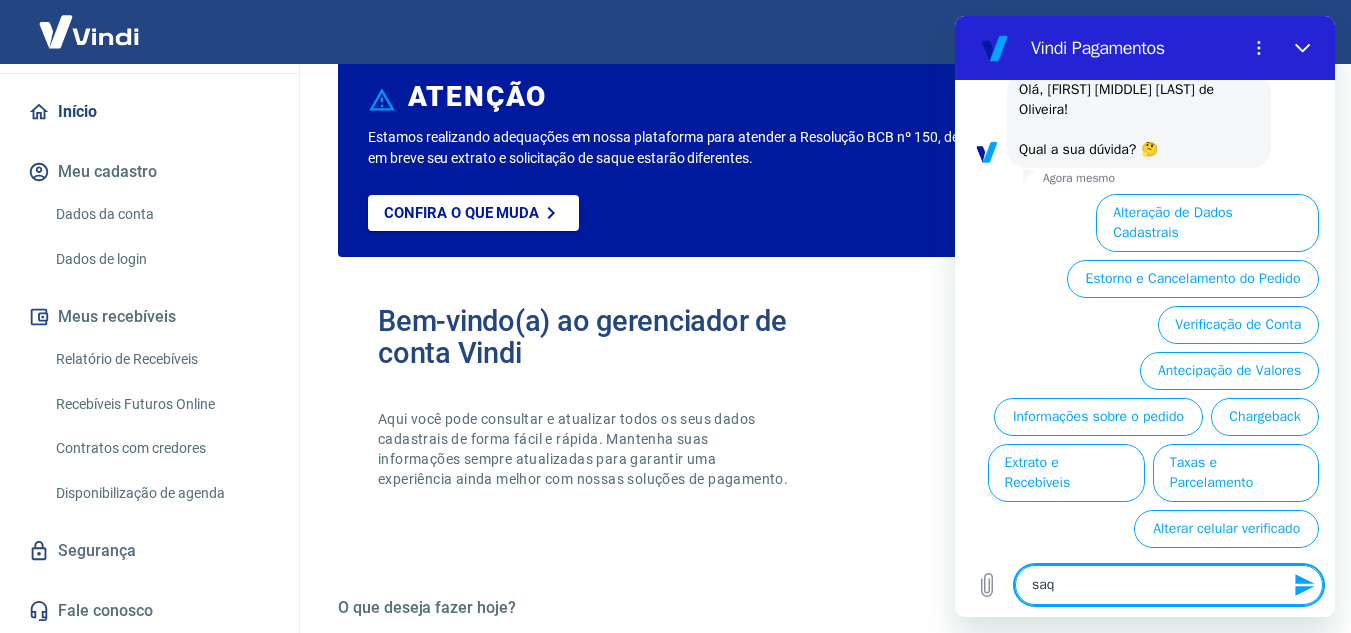 type on "saqu" 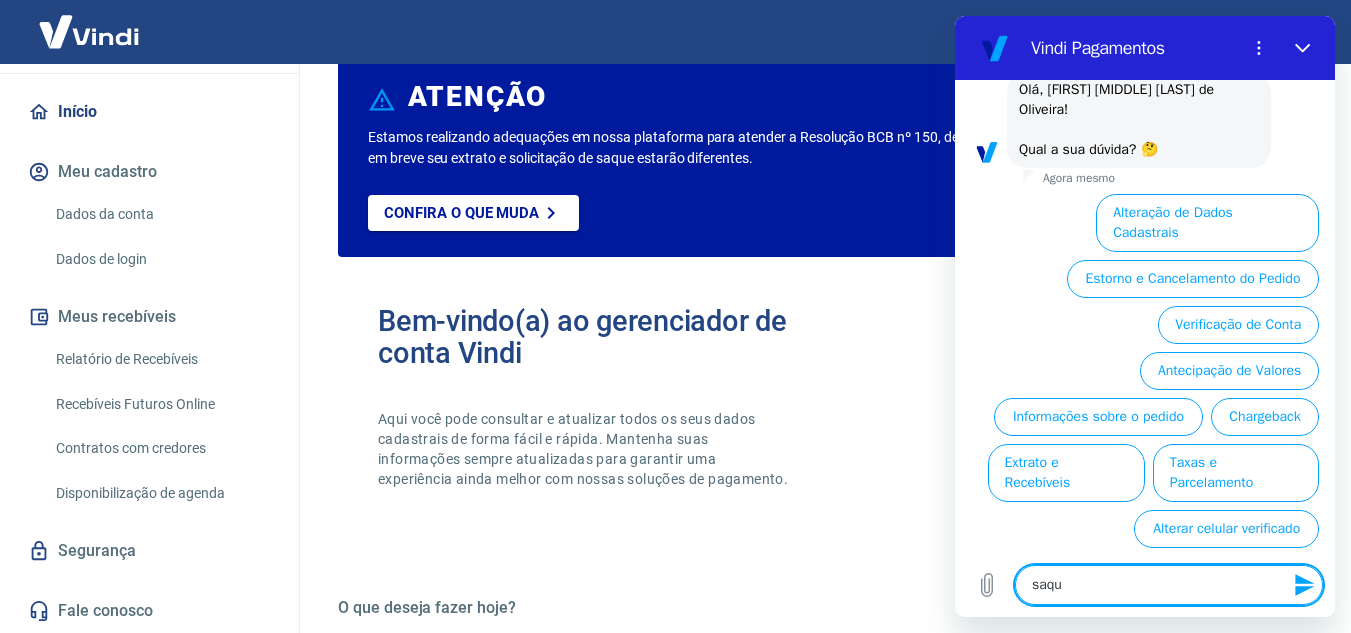 type on "saque" 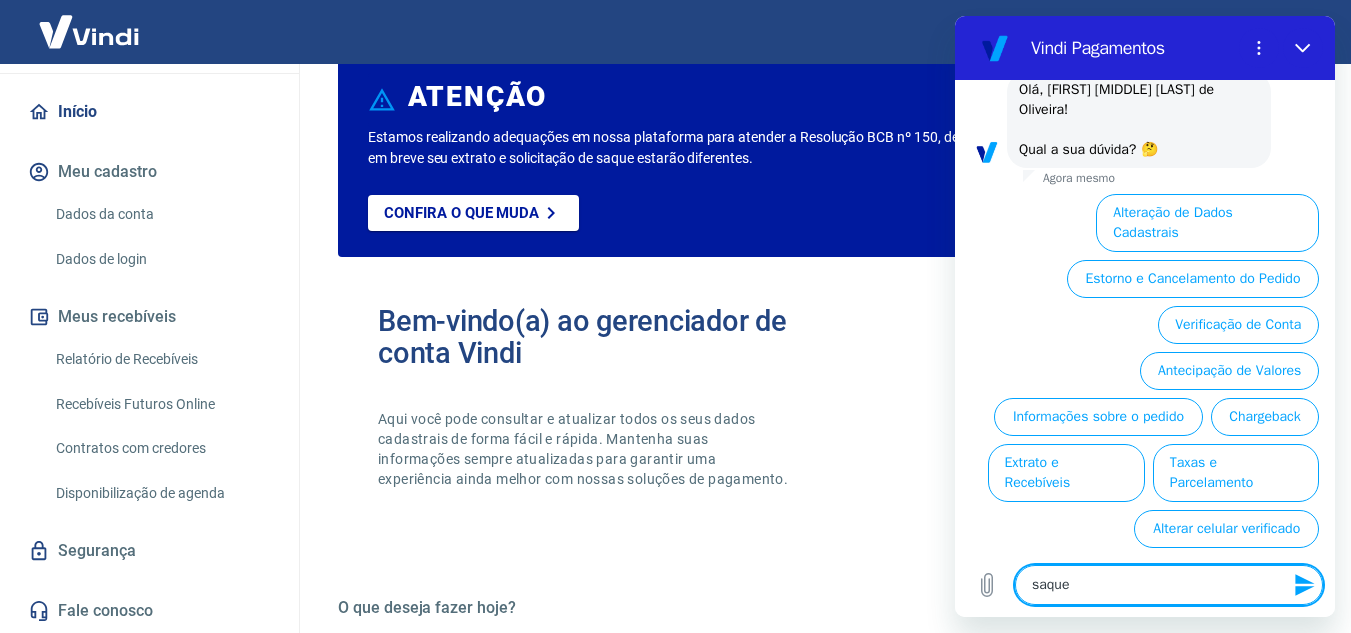 type 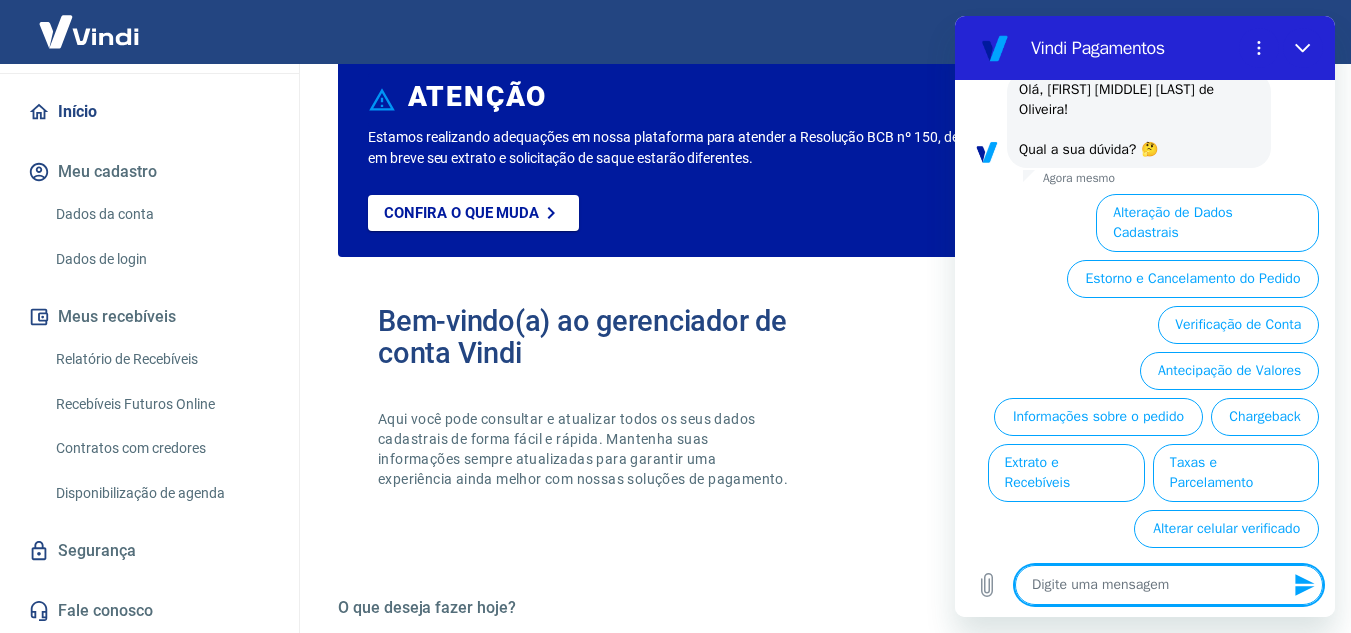 scroll, scrollTop: 0, scrollLeft: 0, axis: both 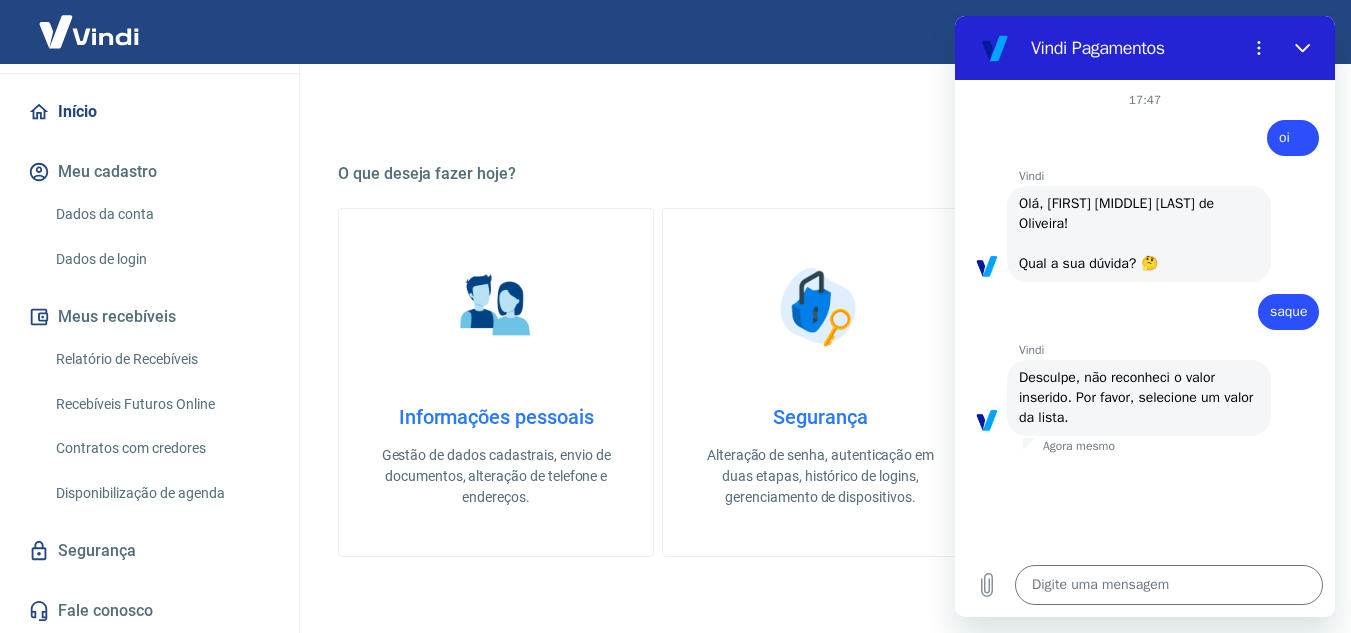 click at bounding box center (820, 307) 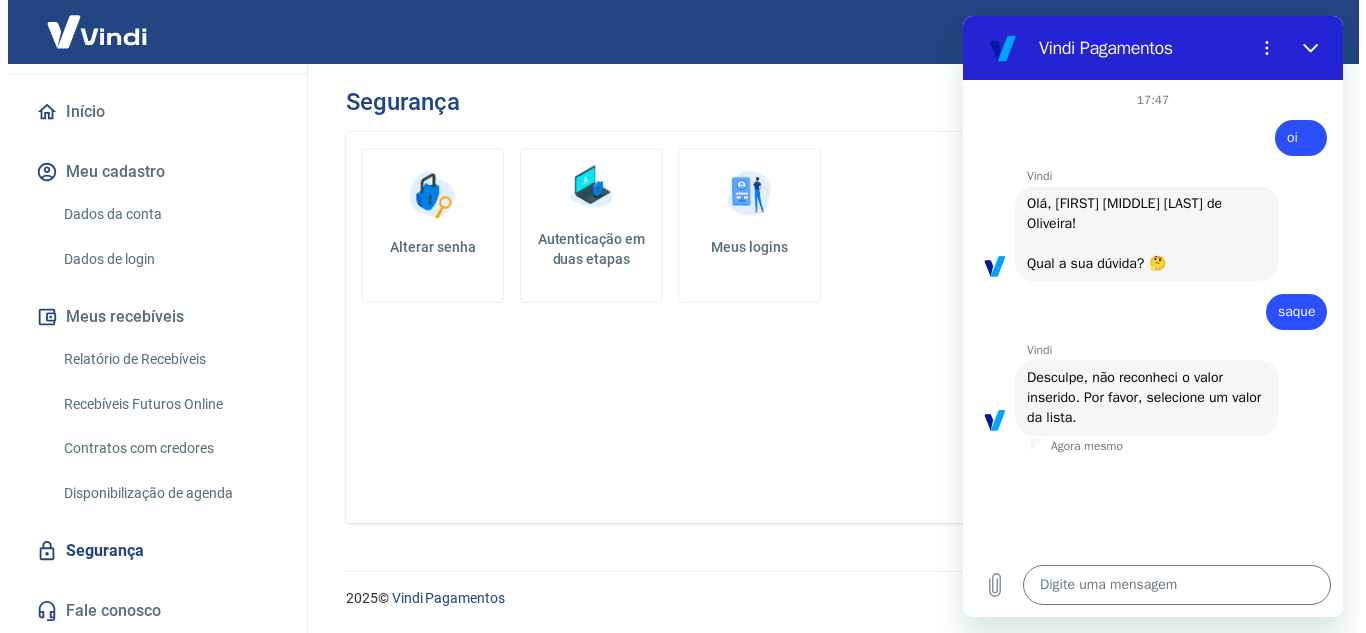 scroll, scrollTop: 0, scrollLeft: 0, axis: both 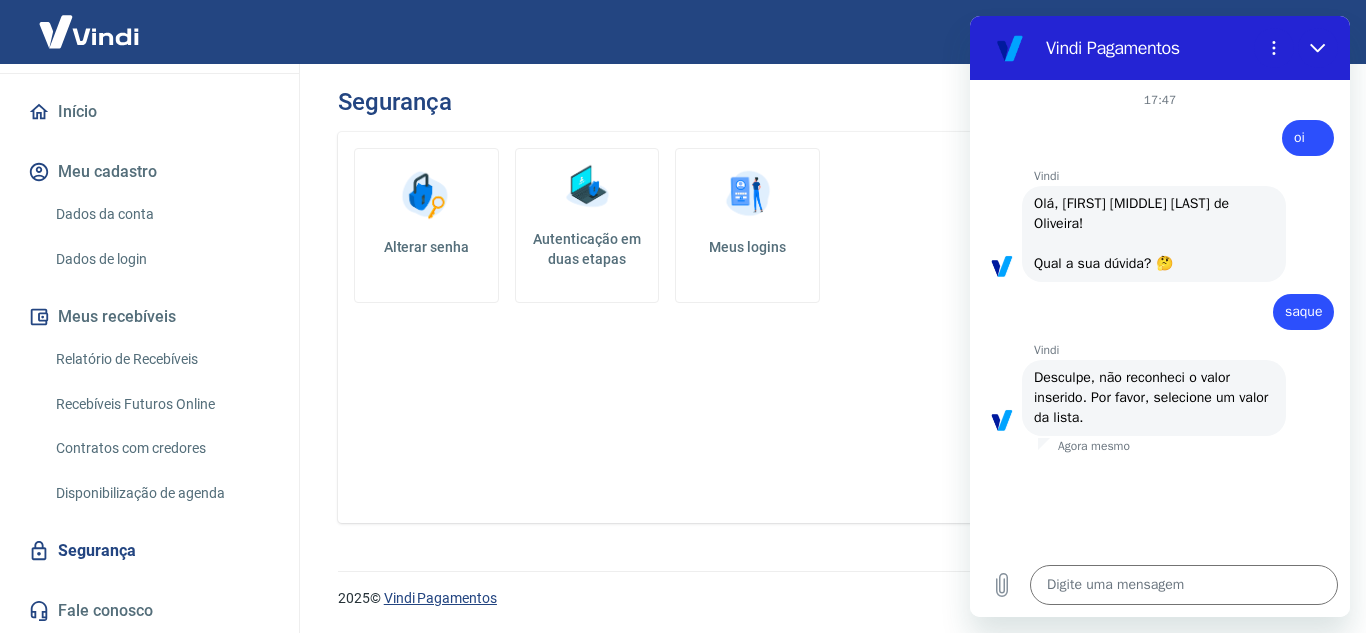 click on "Vindi Pagamentos" at bounding box center [440, 598] 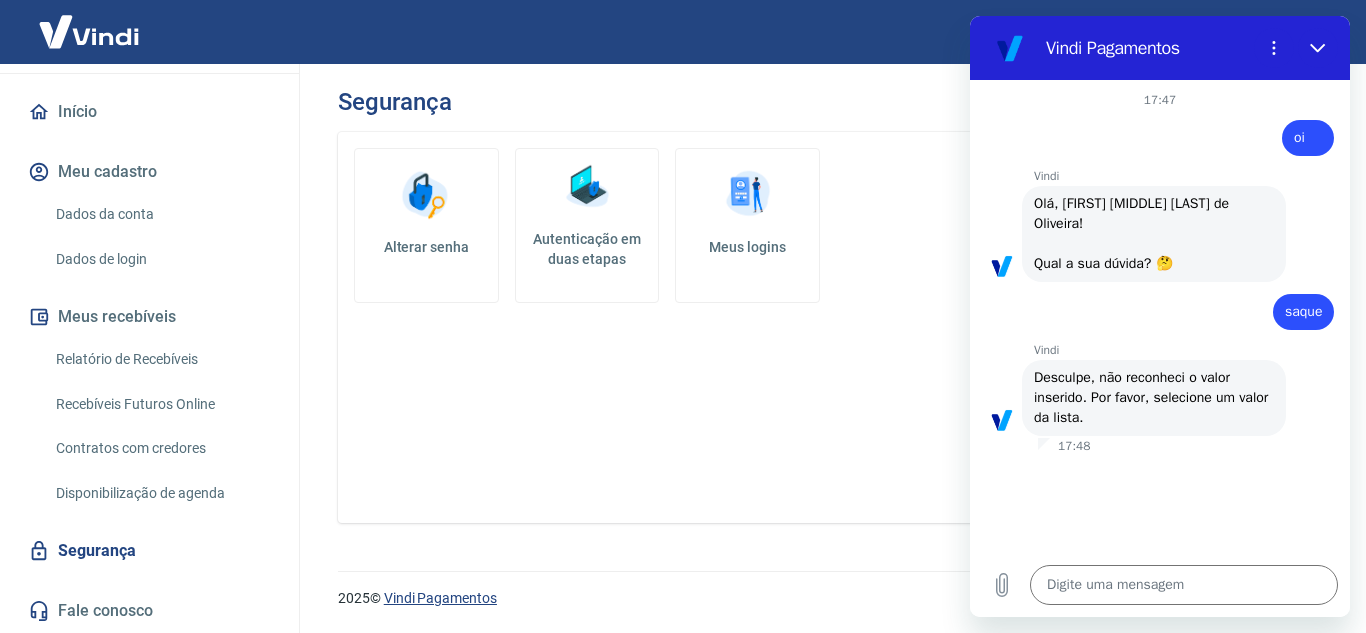 type on "x" 